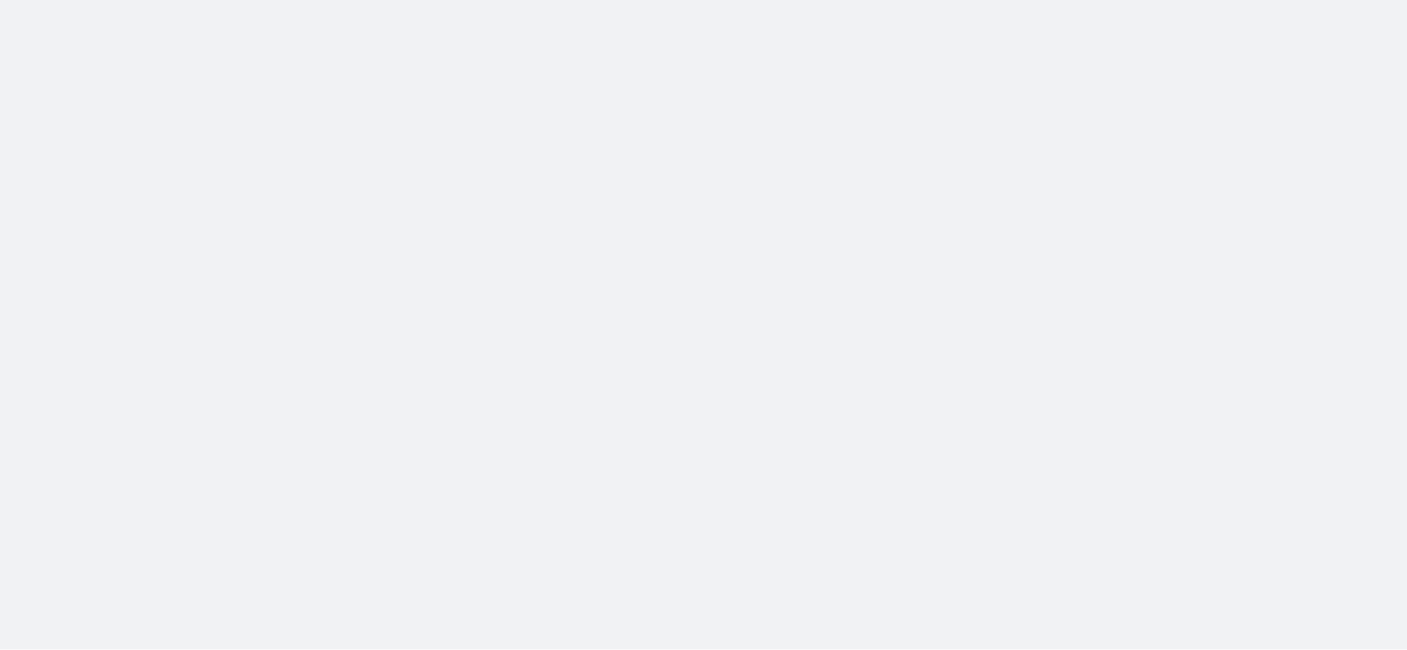 scroll, scrollTop: 0, scrollLeft: 0, axis: both 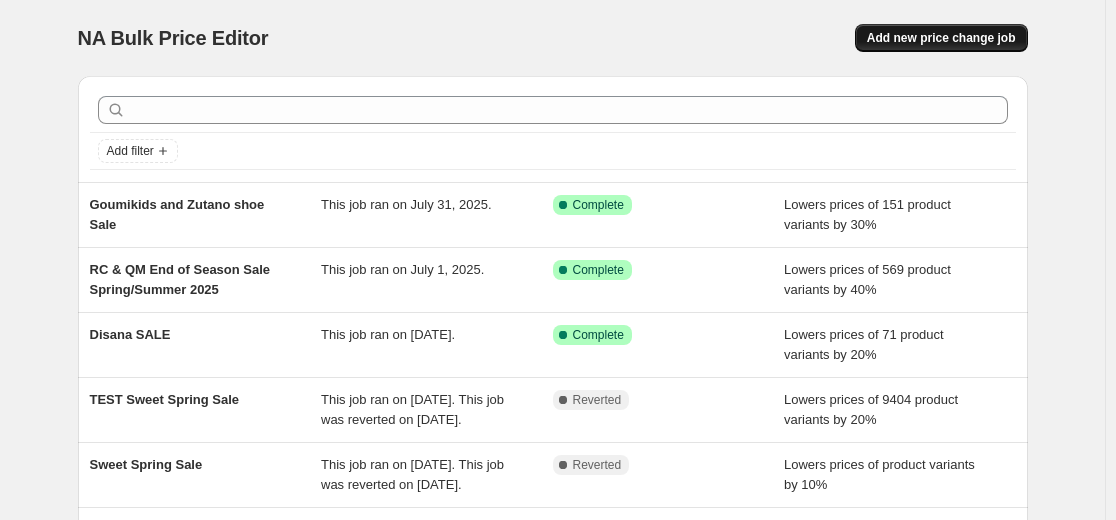 click on "Add new price change job" at bounding box center [941, 38] 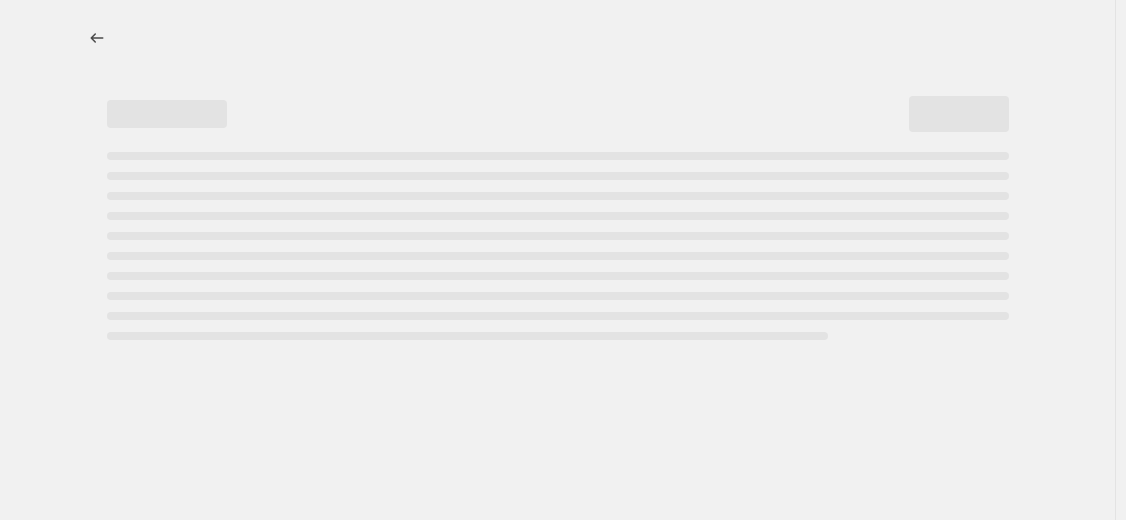 select on "percentage" 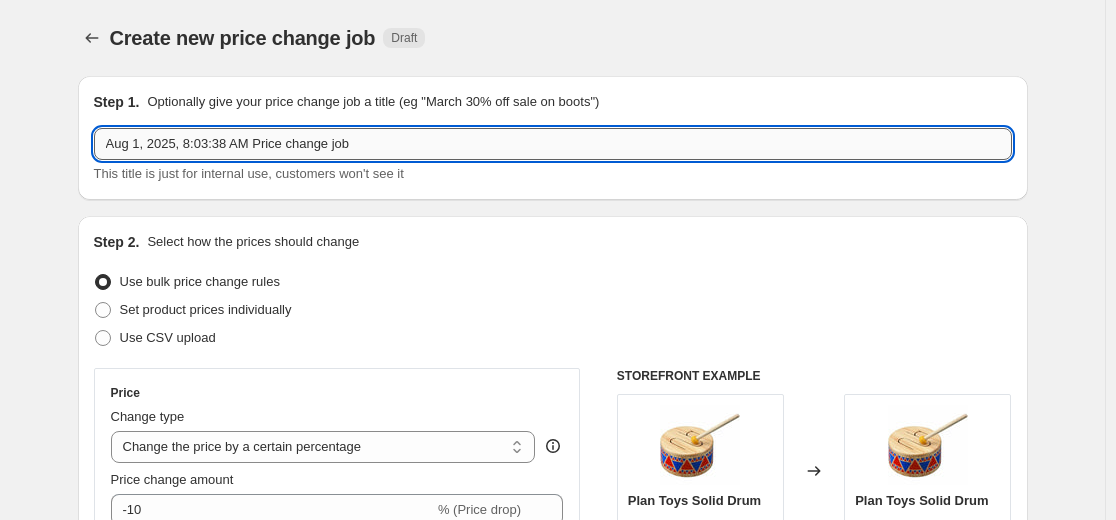 drag, startPoint x: 388, startPoint y: 144, endPoint x: 112, endPoint y: 147, distance: 276.0163 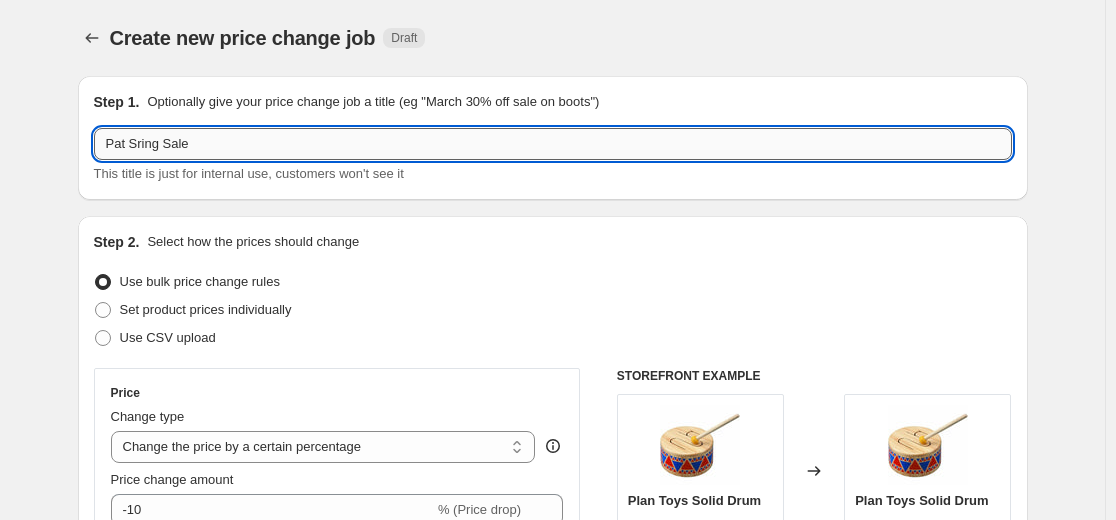 click on "Pat Sring Sale" at bounding box center (553, 144) 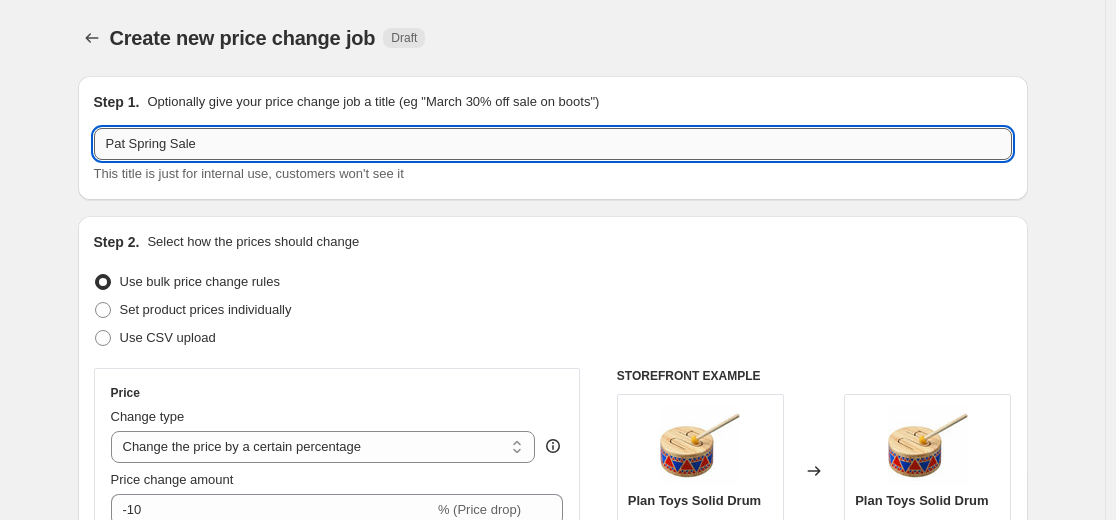 click on "Pat Spring Sale" at bounding box center (553, 144) 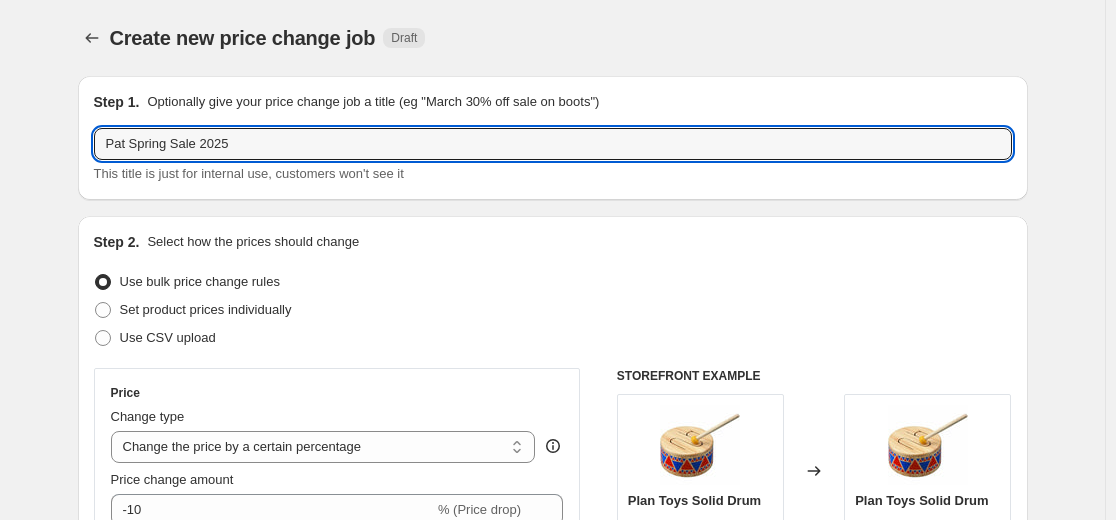 type on "Pat Spring Sale 2025" 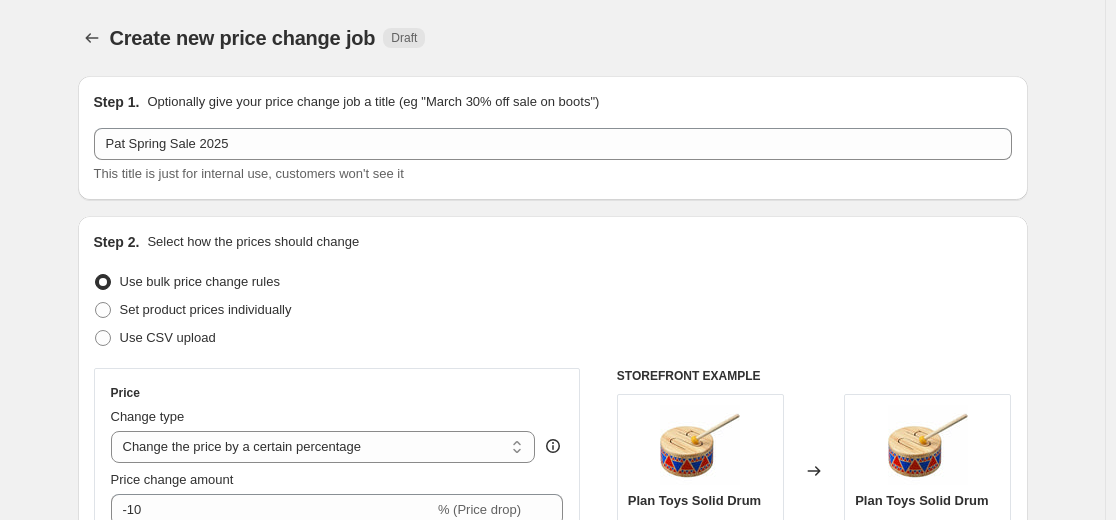 click on "Create new price change job. This page is ready Create new price change job Draft Step 1. Optionally give your price change job a title (eg "March 30% off sale on boots") Pat Spring Sale 2025 This title is just for internal use, customers won't see it Step 2. Select how the prices should change Use bulk price change rules Set product prices individually Use CSV upload Price Change type Change the price to a certain amount Change the price by a certain amount Change the price by a certain percentage Change the price to the current compare at price (price before sale) Change the price by a certain amount relative to the compare at price Change the price by a certain percentage relative to the compare at price Don't change the price Change the price by a certain percentage relative to the cost per item Change price to certain cost margin Change the price by a certain percentage Price change amount -10 % (Price drop) Rounding Round to nearest .01 Round to nearest whole number End prices in .99 Compare at price" at bounding box center [552, 999] 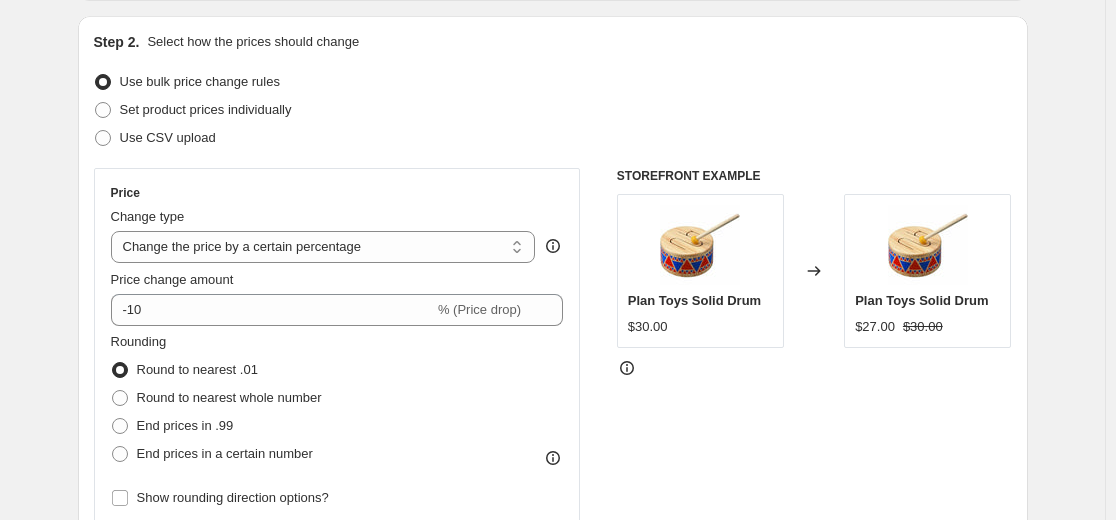 scroll, scrollTop: 300, scrollLeft: 0, axis: vertical 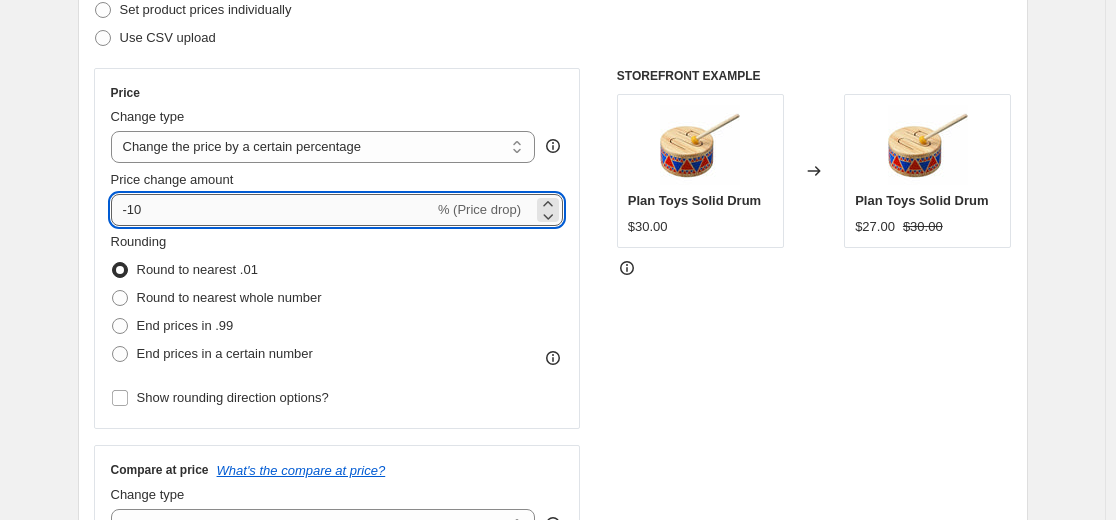 click on "-10" at bounding box center (272, 210) 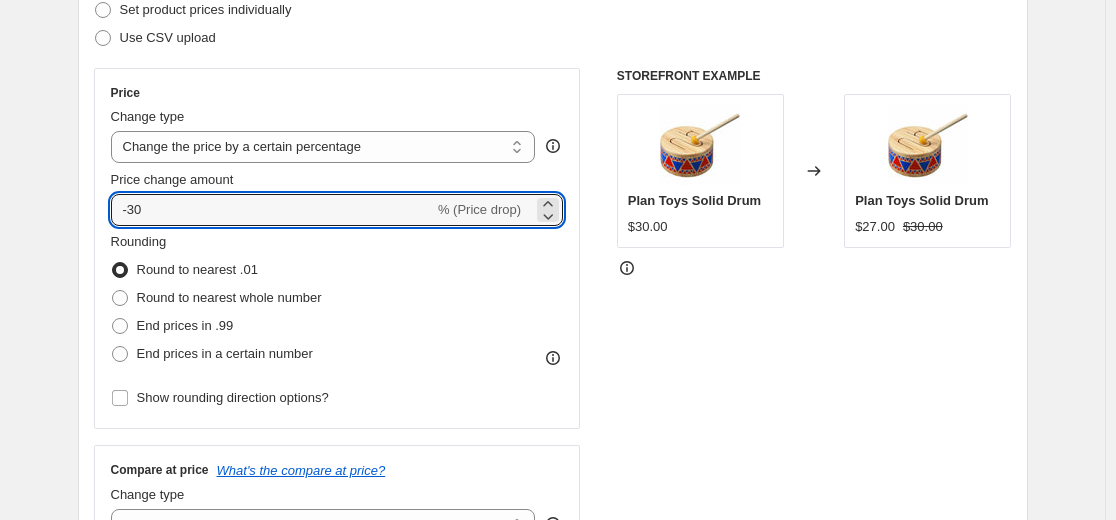 type on "-30" 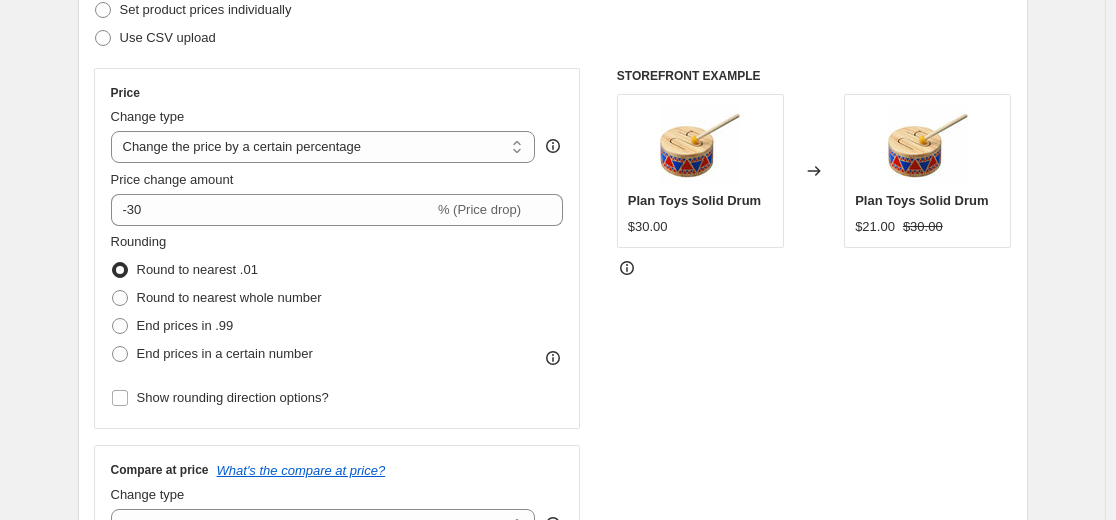click on "Create new price change job. This page is ready Create new price change job Draft Step 1. Optionally give your price change job a title (eg "March 30% off sale on boots") Pat Spring Sale 2025 This title is just for internal use, customers won't see it Step 2. Select how the prices should change Use bulk price change rules Set product prices individually Use CSV upload Price Change type Change the price to a certain amount Change the price by a certain amount Change the price by a certain percentage Change the price to the current compare at price (price before sale) Change the price by a certain amount relative to the compare at price Change the price by a certain percentage relative to the compare at price Don't change the price Change the price by a certain percentage relative to the cost per item Change price to certain cost margin Change the price by a certain percentage Price change amount -30 % (Price drop) Rounding Round to nearest .01 Round to nearest whole number End prices in .99 Compare at price" at bounding box center [553, 699] 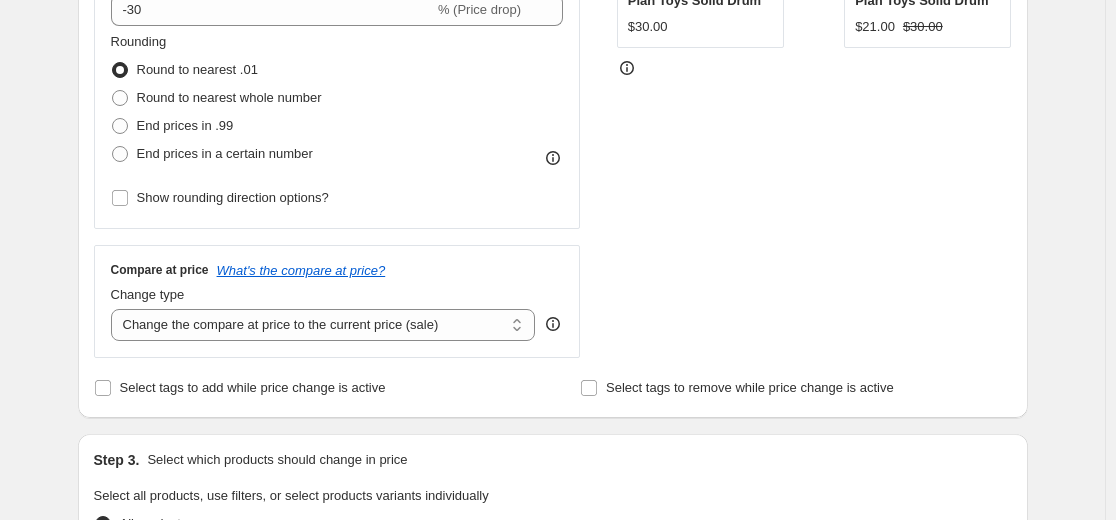 scroll, scrollTop: 600, scrollLeft: 0, axis: vertical 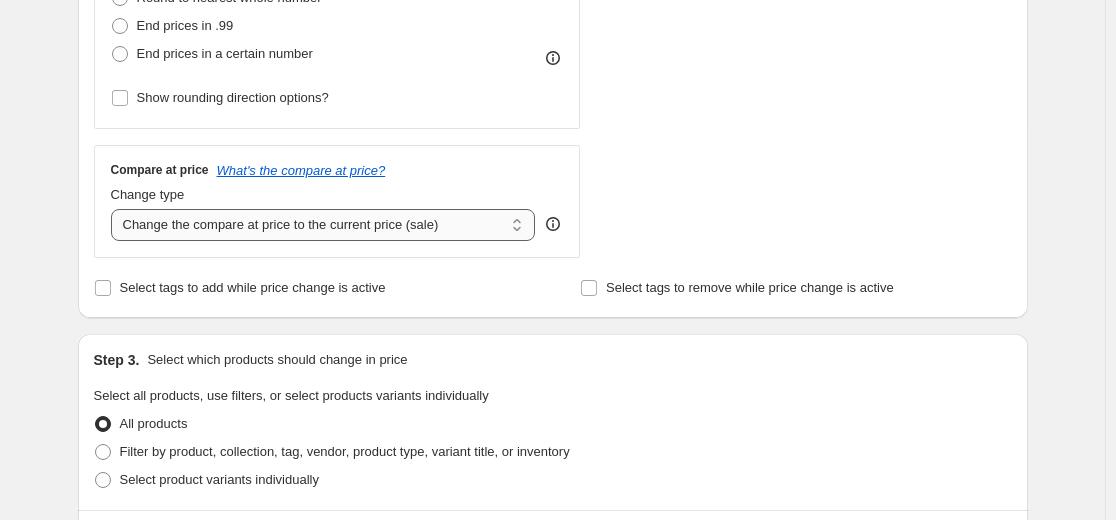 click on "Change the compare at price to the current price (sale) Change the compare at price to a certain amount Change the compare at price by a certain amount Change the compare at price by a certain percentage Change the compare at price by a certain amount relative to the actual price Change the compare at price by a certain percentage relative to the actual price Don't change the compare at price Remove the compare at price" at bounding box center [323, 225] 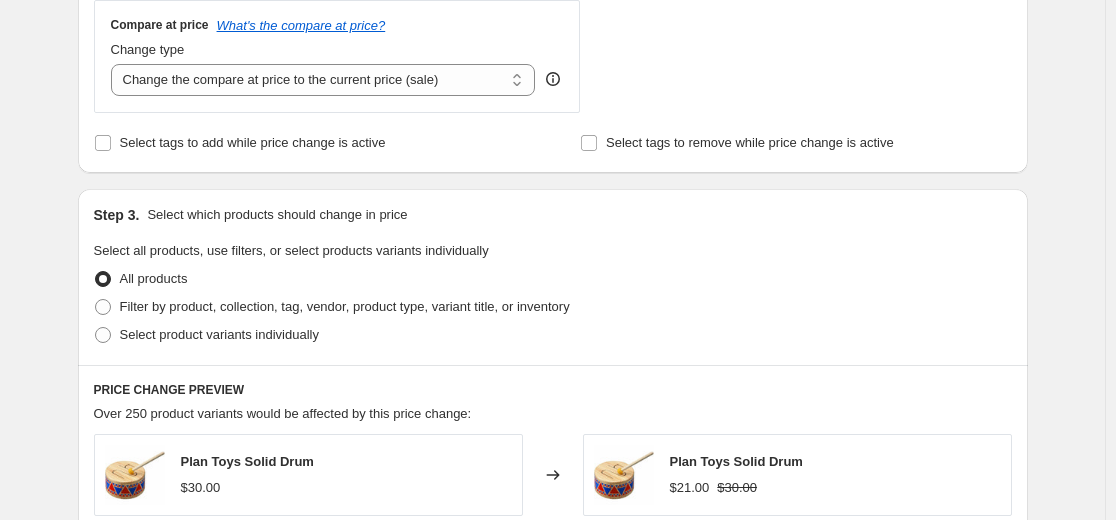 scroll, scrollTop: 800, scrollLeft: 0, axis: vertical 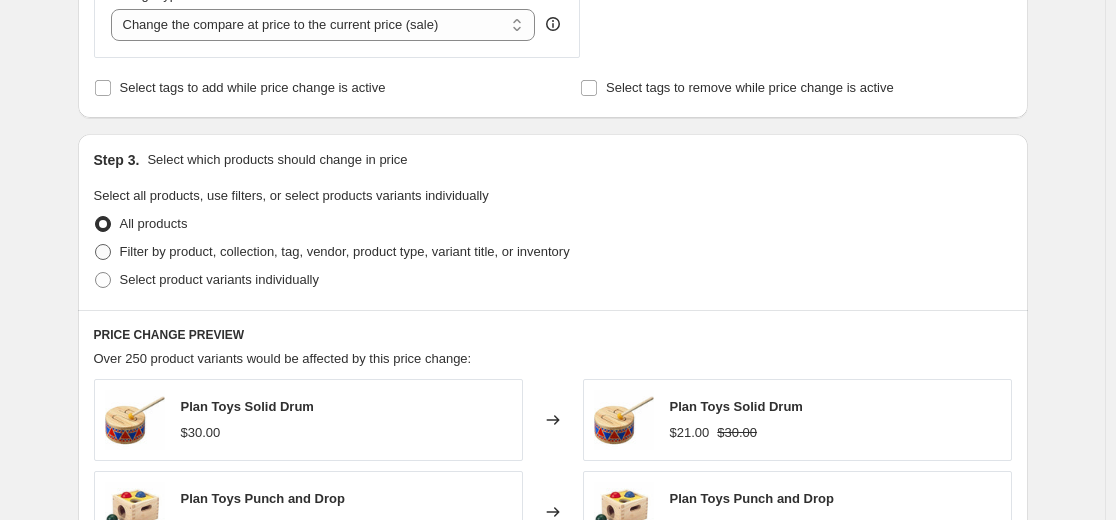 click at bounding box center (103, 252) 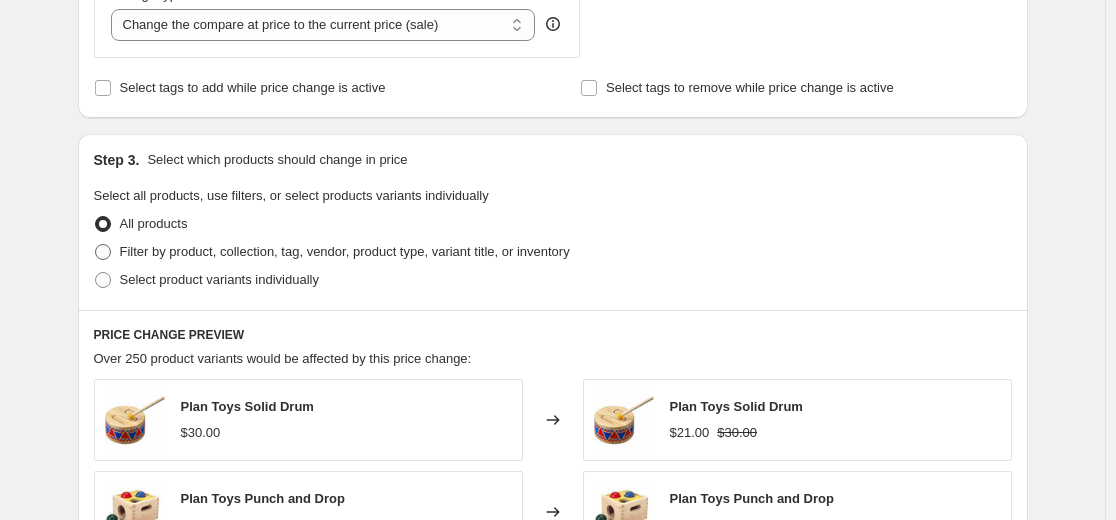 radio on "true" 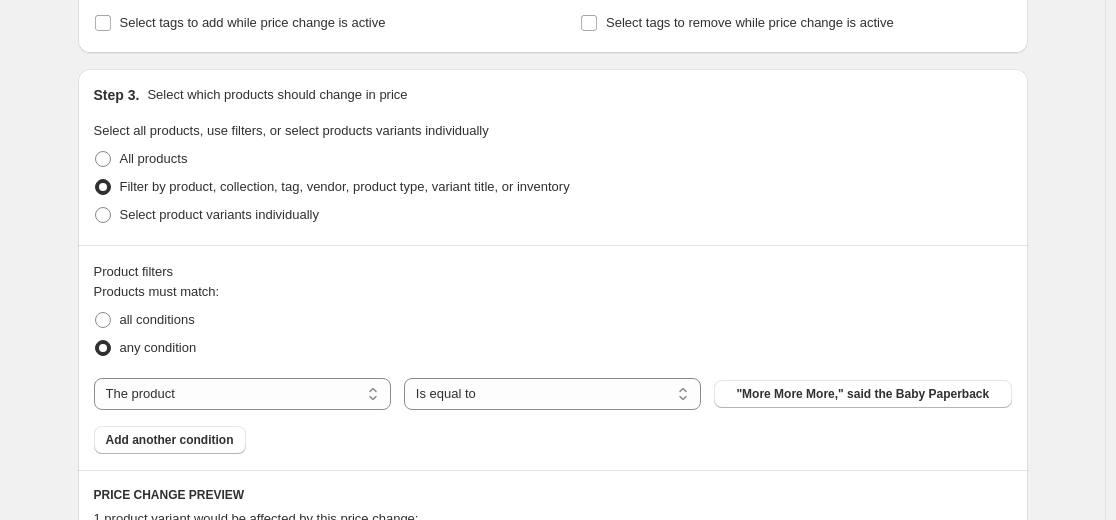 scroll, scrollTop: 900, scrollLeft: 0, axis: vertical 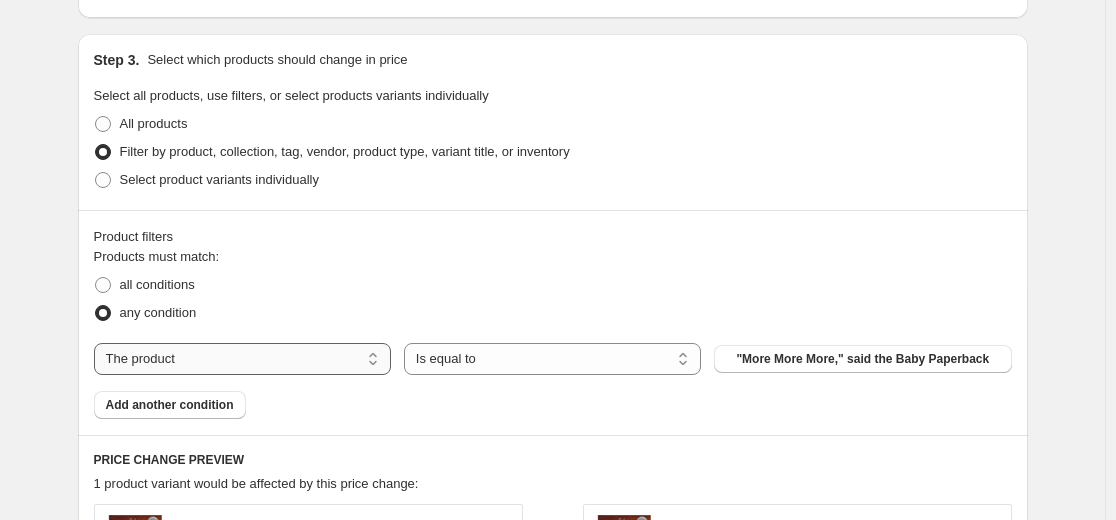 click on "The product The product's collection The product's tag The product's vendor The product's type The product's status The variant's title Inventory quantity" at bounding box center [242, 359] 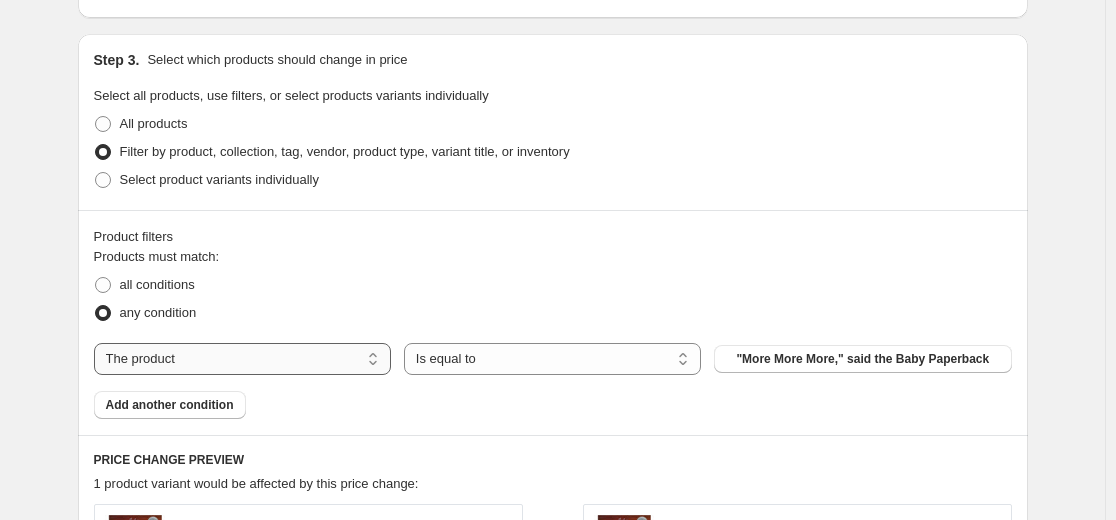 select on "tag" 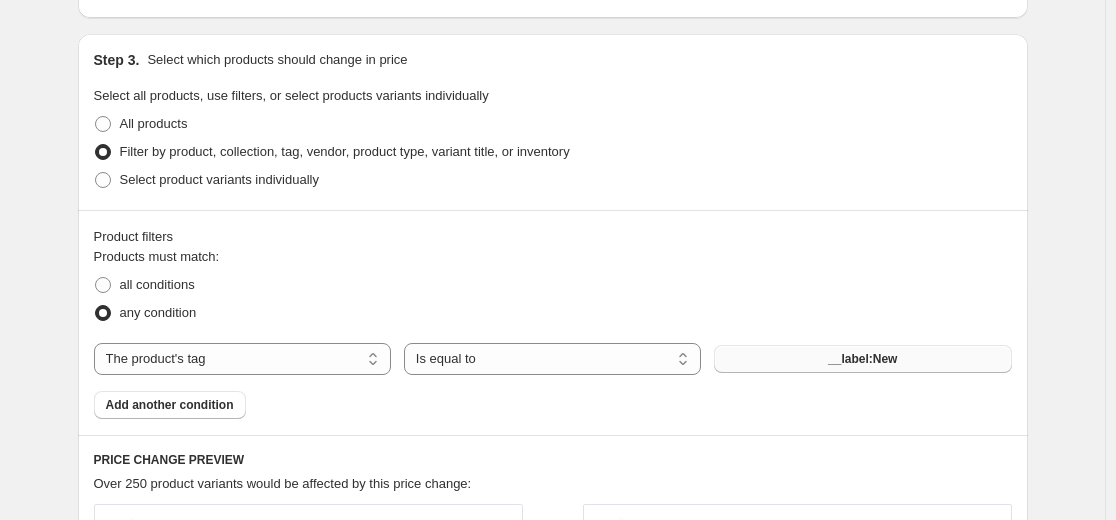 click on "__label:New" at bounding box center [862, 359] 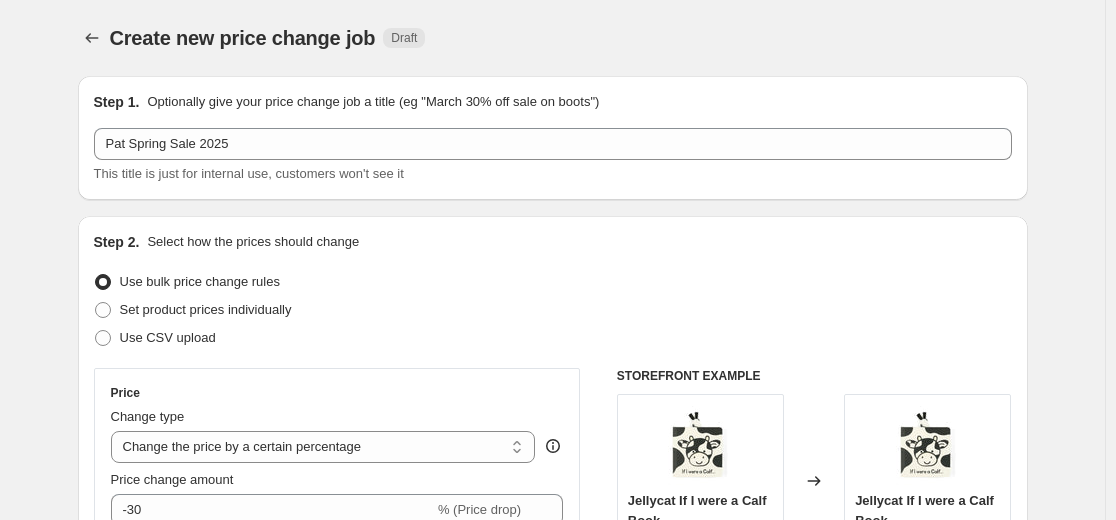 scroll, scrollTop: 900, scrollLeft: 0, axis: vertical 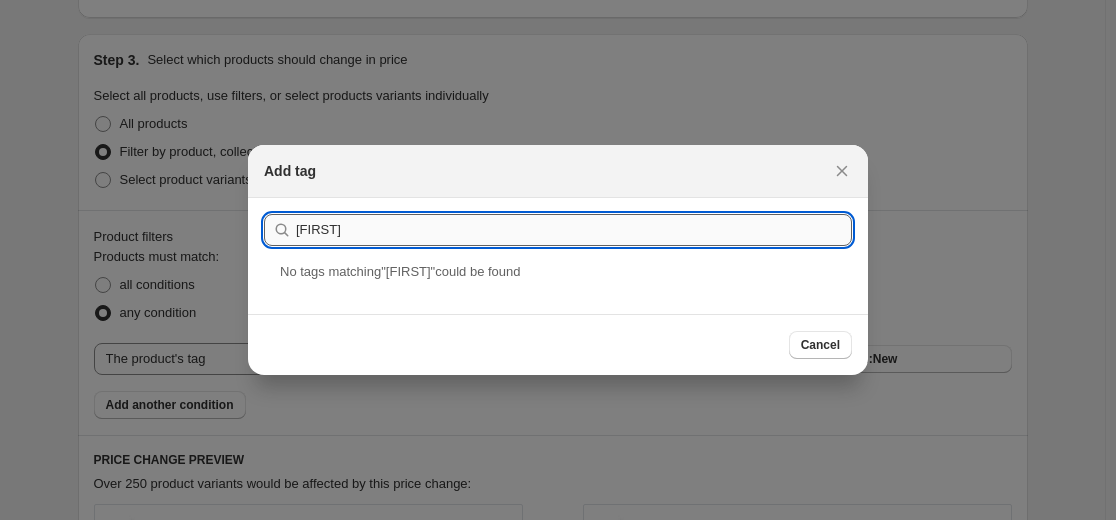 type on "[FIRST]" 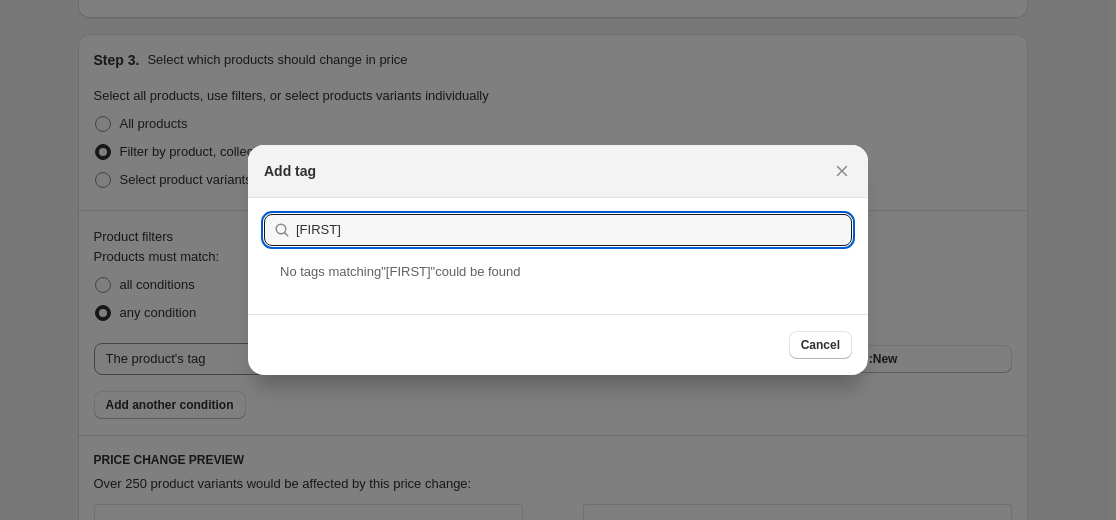 drag, startPoint x: 373, startPoint y: 225, endPoint x: 255, endPoint y: 232, distance: 118.20744 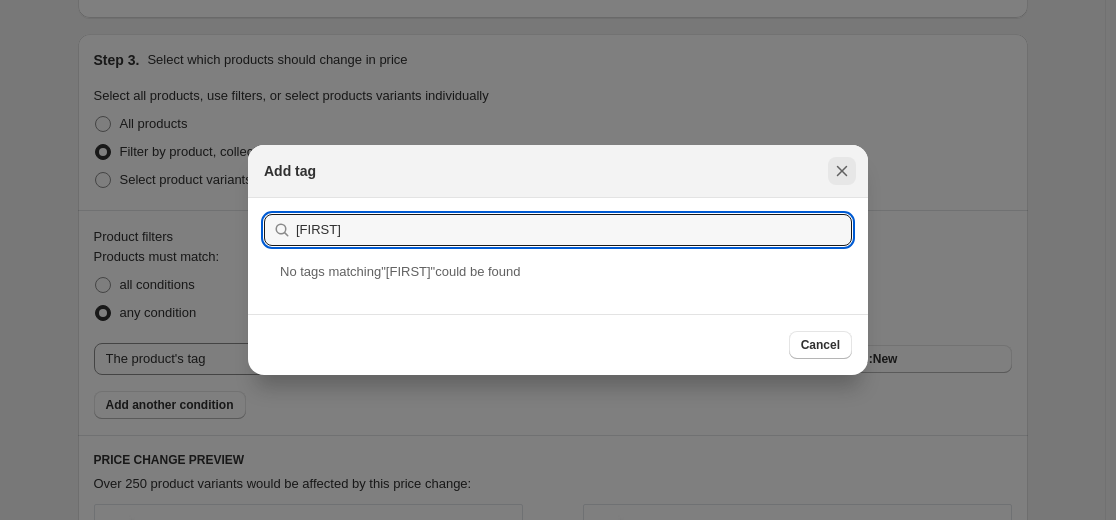 type on "[FIRST]" 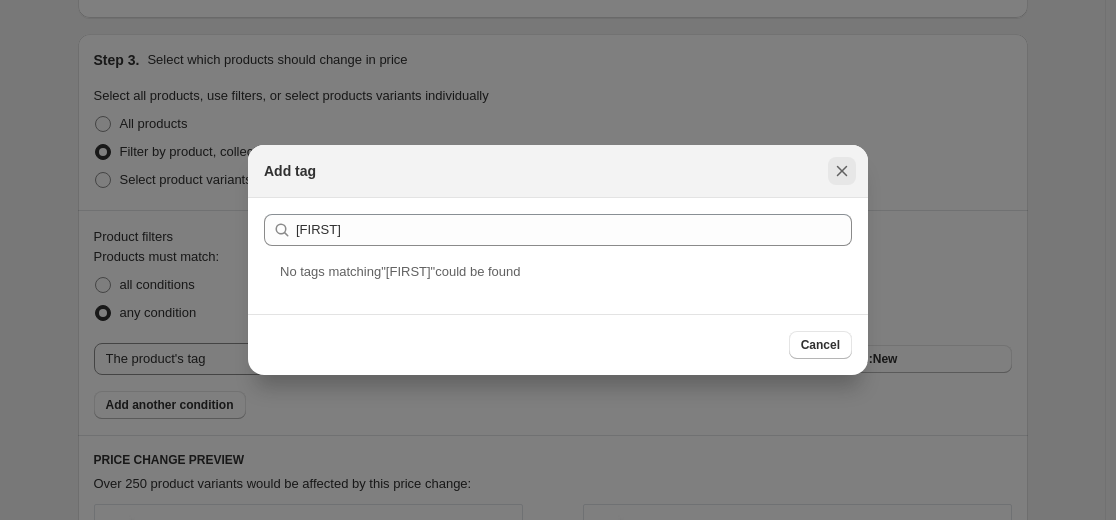 click 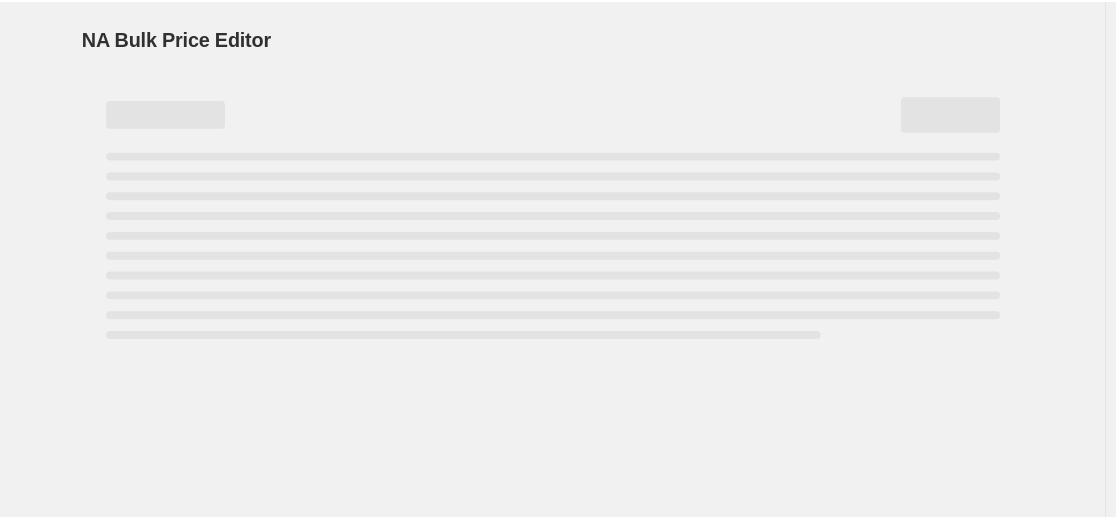 scroll, scrollTop: 0, scrollLeft: 0, axis: both 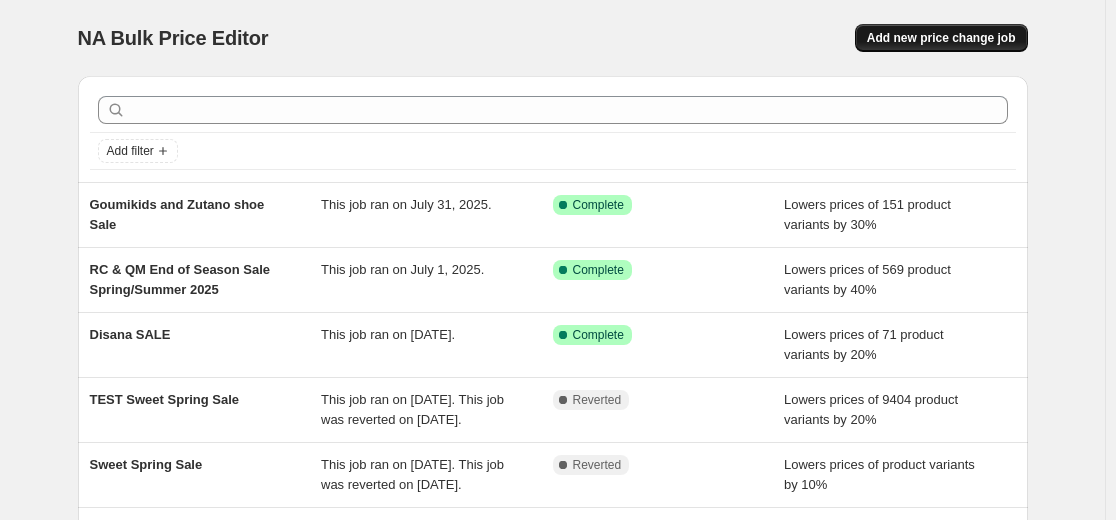 click on "Add new price change job" at bounding box center [941, 38] 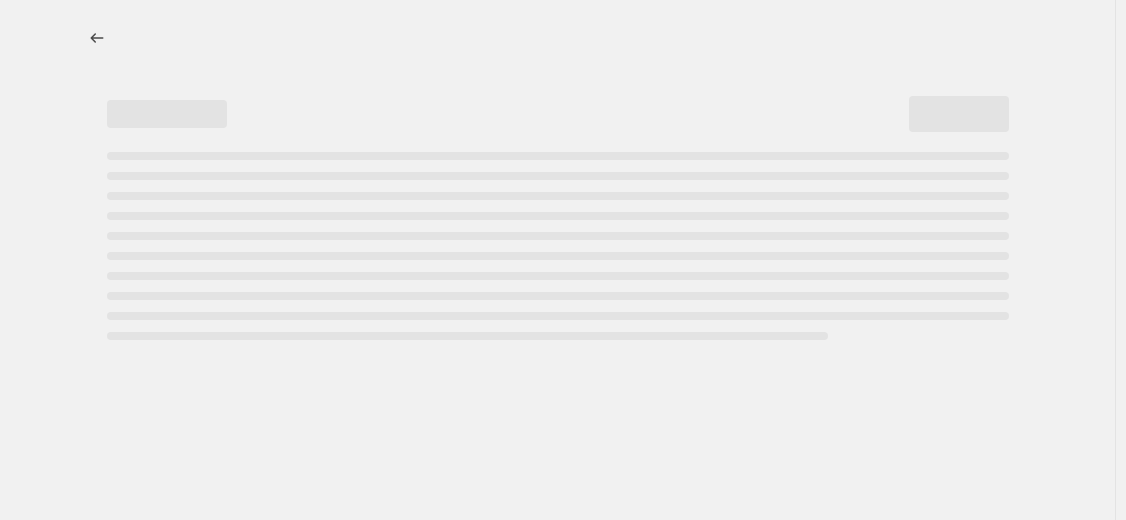 select on "percentage" 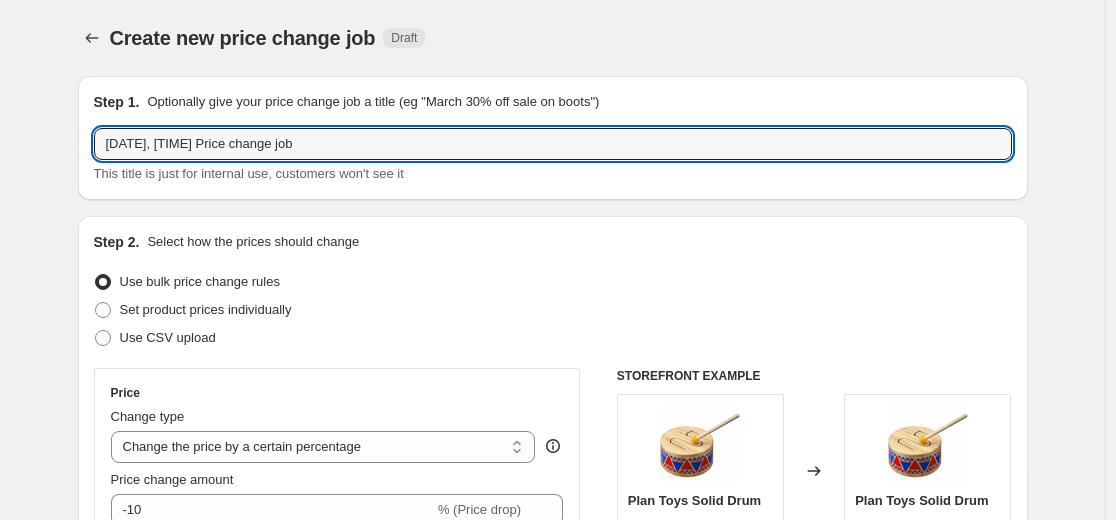 drag, startPoint x: 382, startPoint y: 133, endPoint x: 79, endPoint y: 135, distance: 303.0066 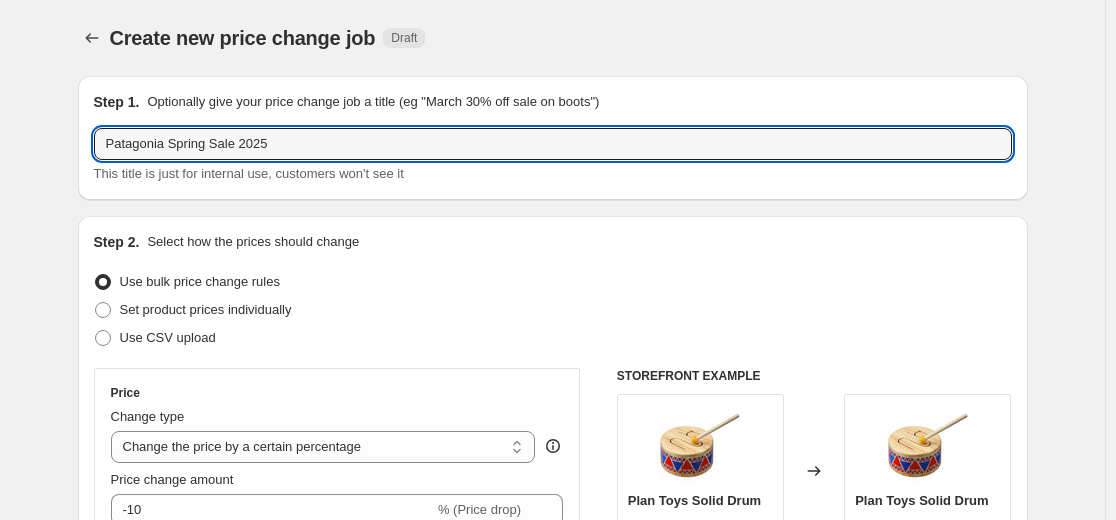 type on "Patagonia Spring Sale 2025" 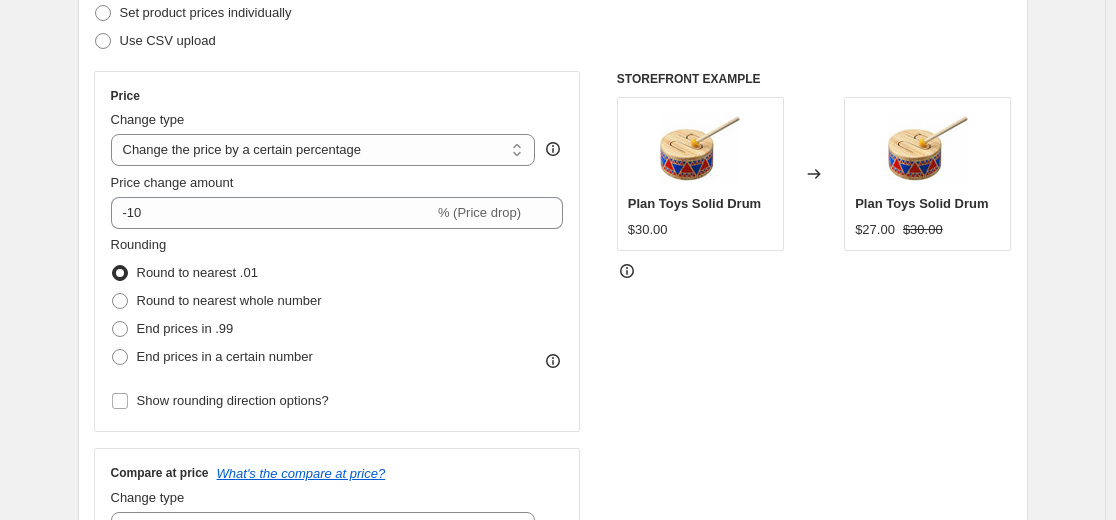 scroll, scrollTop: 300, scrollLeft: 0, axis: vertical 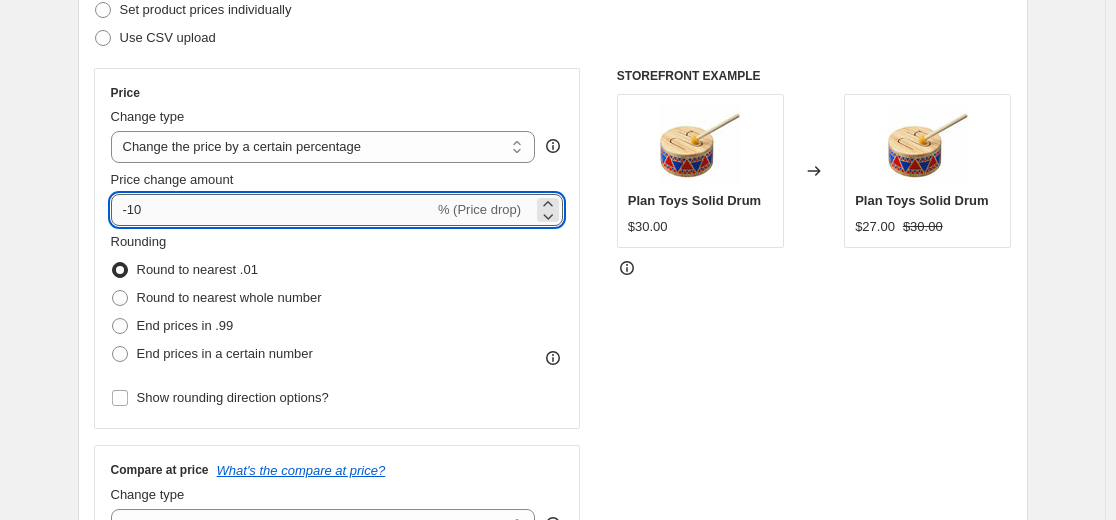 click on "-10" at bounding box center [272, 210] 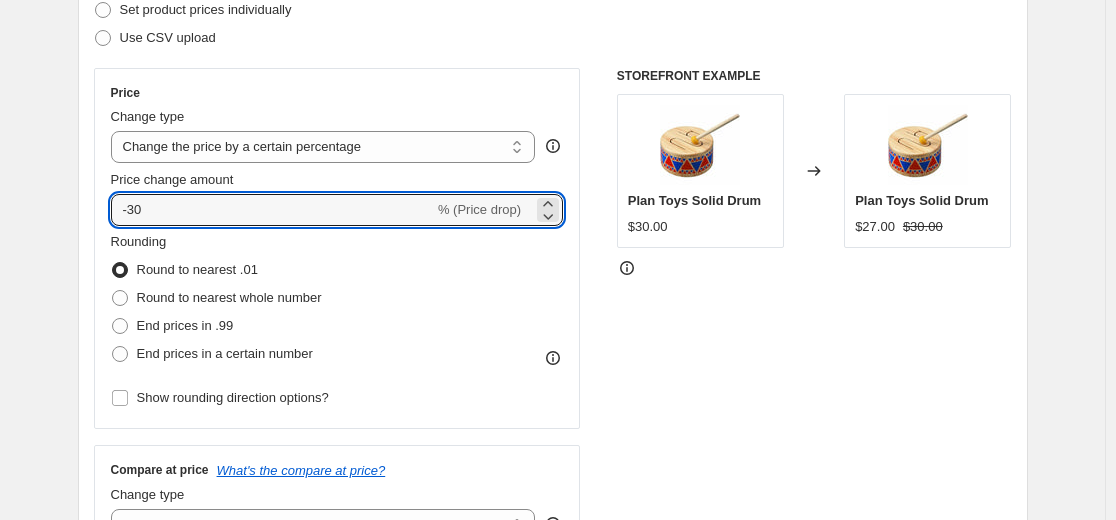 type on "-30" 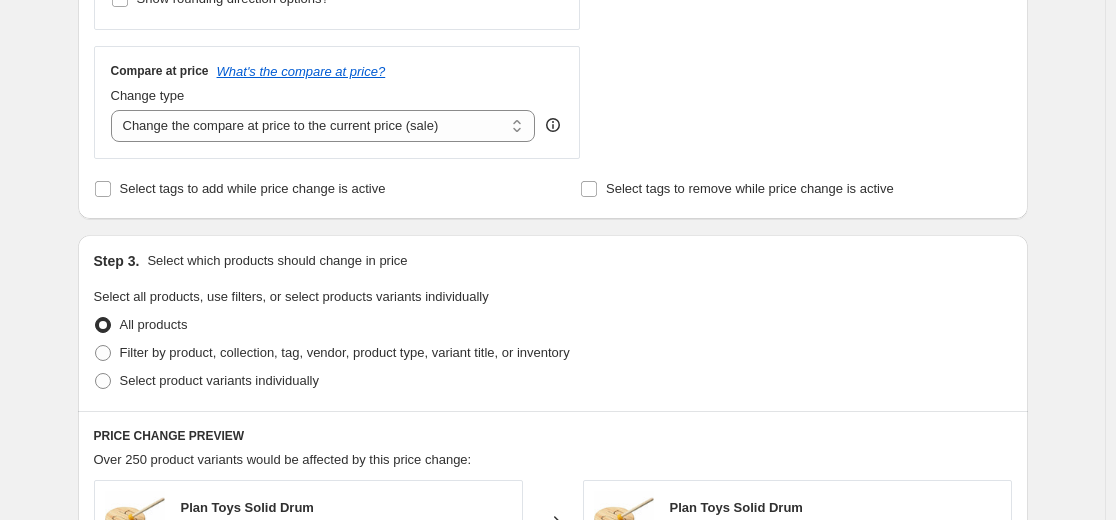 scroll, scrollTop: 700, scrollLeft: 0, axis: vertical 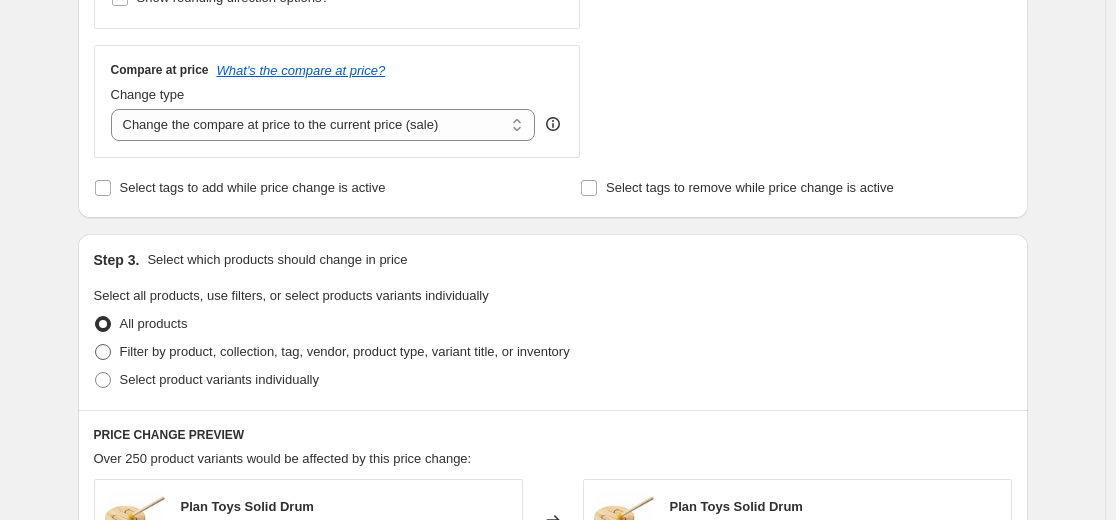 click at bounding box center (103, 352) 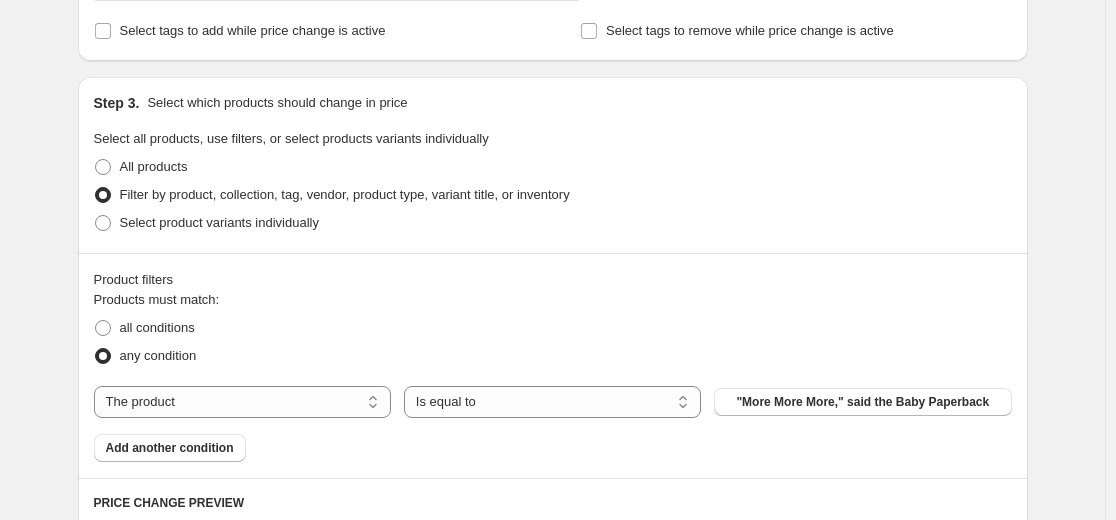 scroll, scrollTop: 900, scrollLeft: 0, axis: vertical 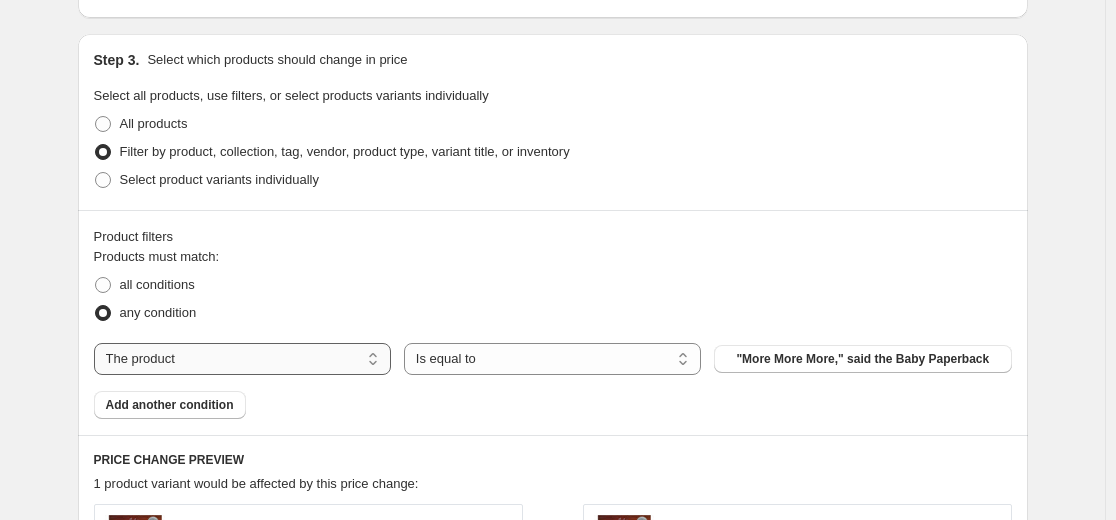 click on "The product The product's collection The product's tag The product's vendor The product's type The product's status The variant's title Inventory quantity" at bounding box center [242, 359] 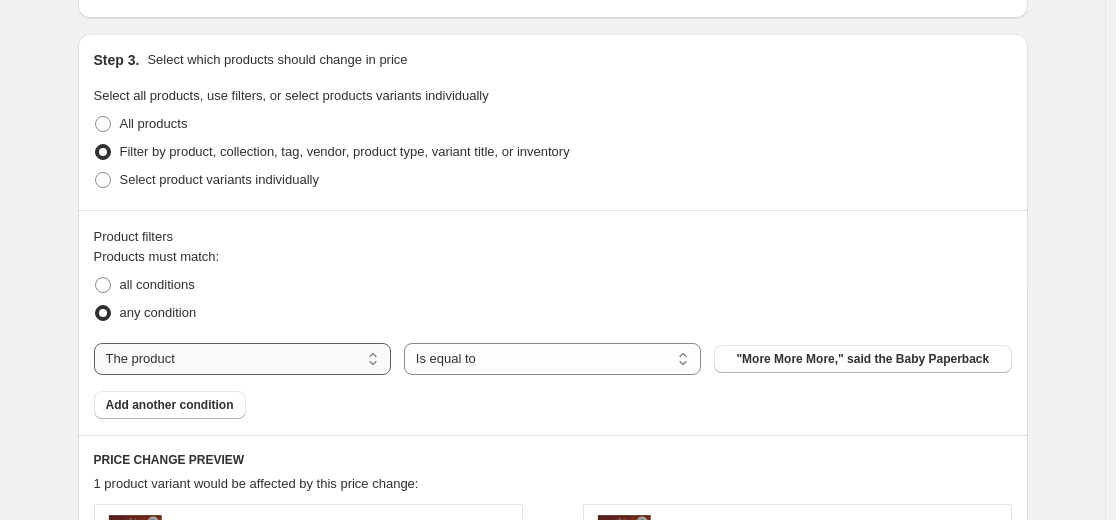 select on "tag" 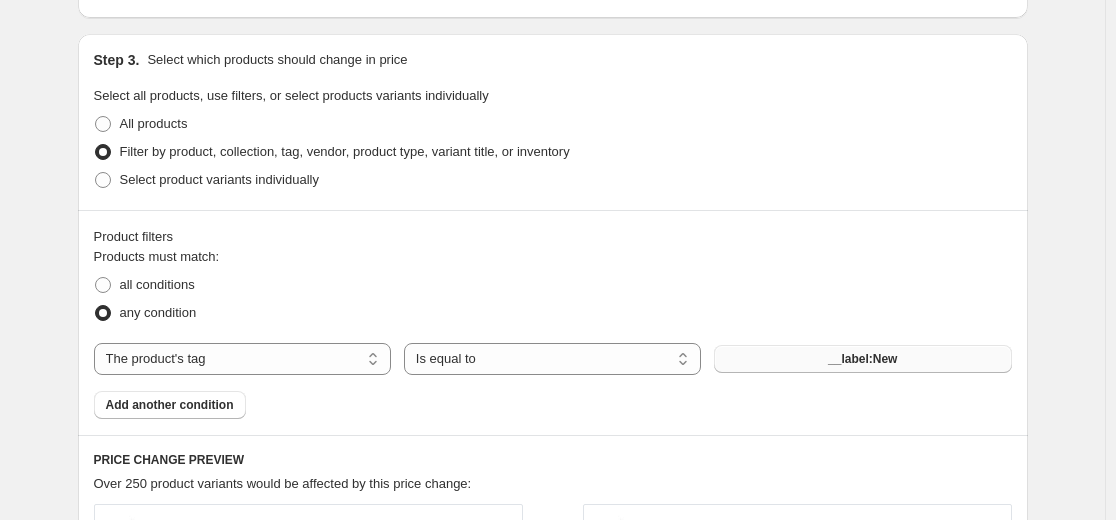 click on "__label:New" at bounding box center (862, 359) 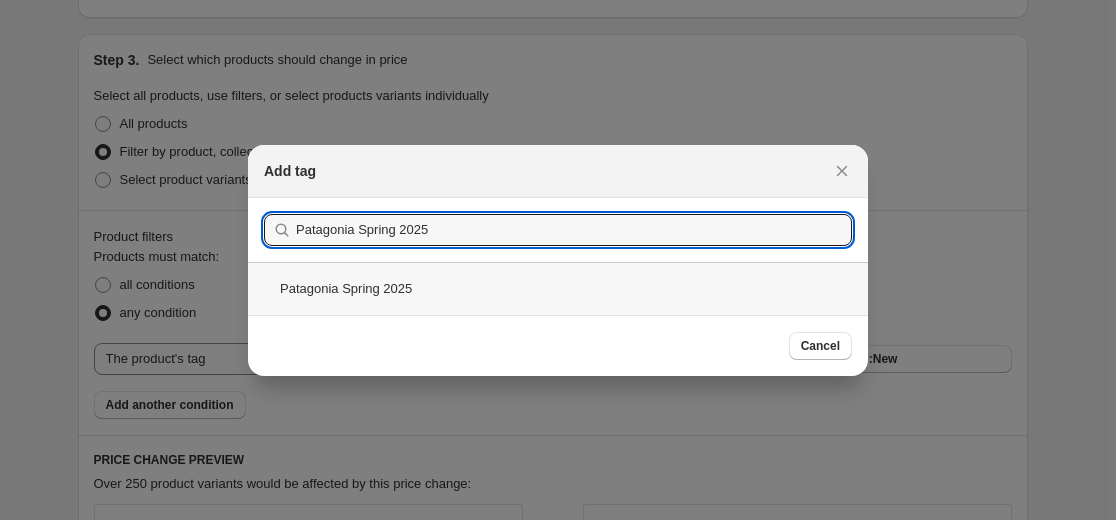 type on "Patagonia Spring 2025" 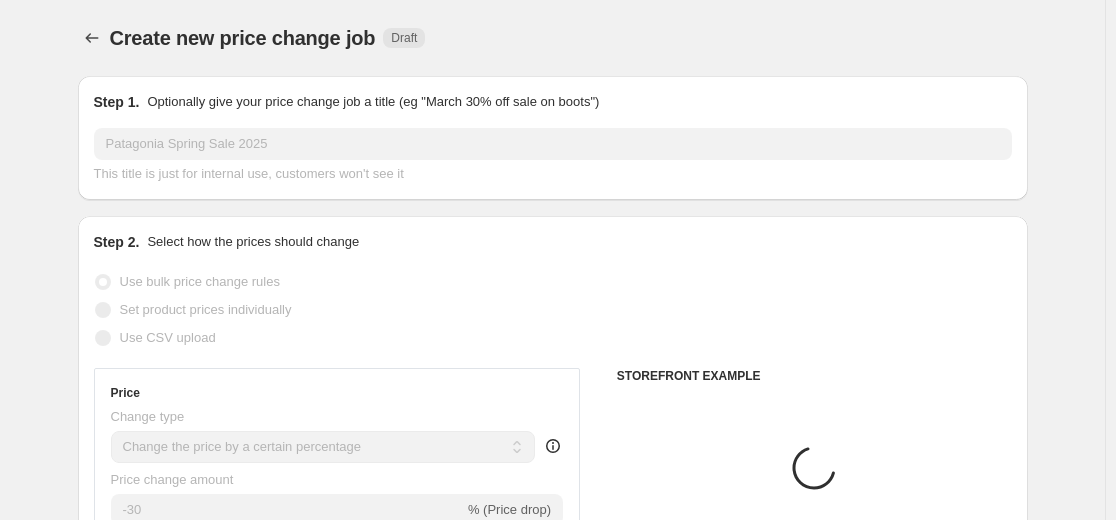 scroll, scrollTop: 900, scrollLeft: 0, axis: vertical 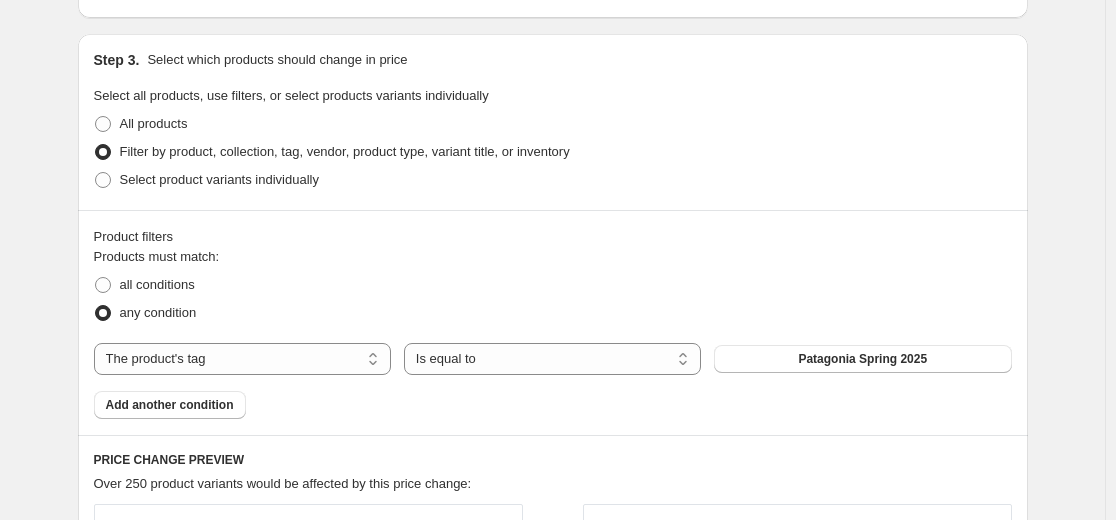 click on "Products must match: all conditions any condition" at bounding box center (553, 287) 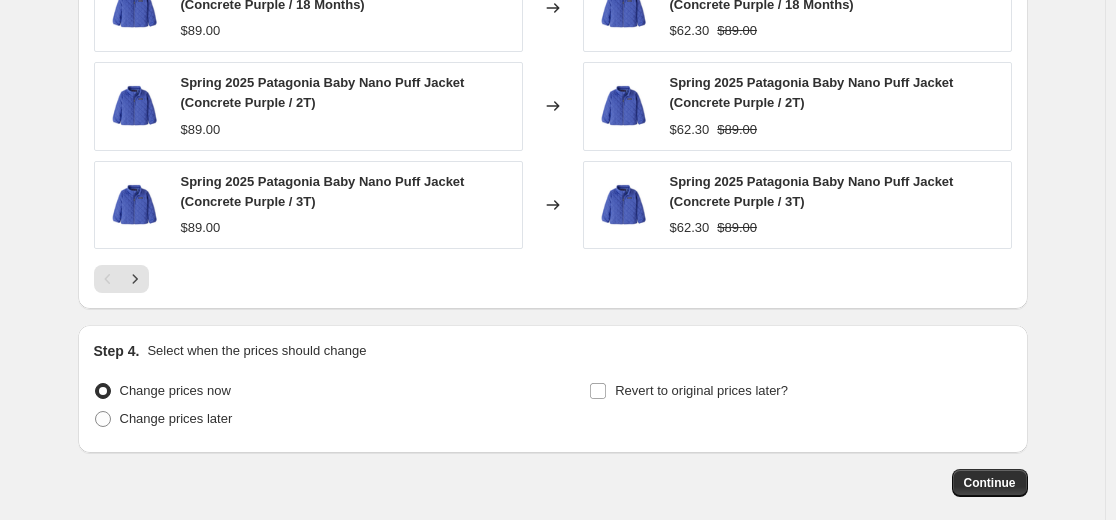 scroll, scrollTop: 1636, scrollLeft: 0, axis: vertical 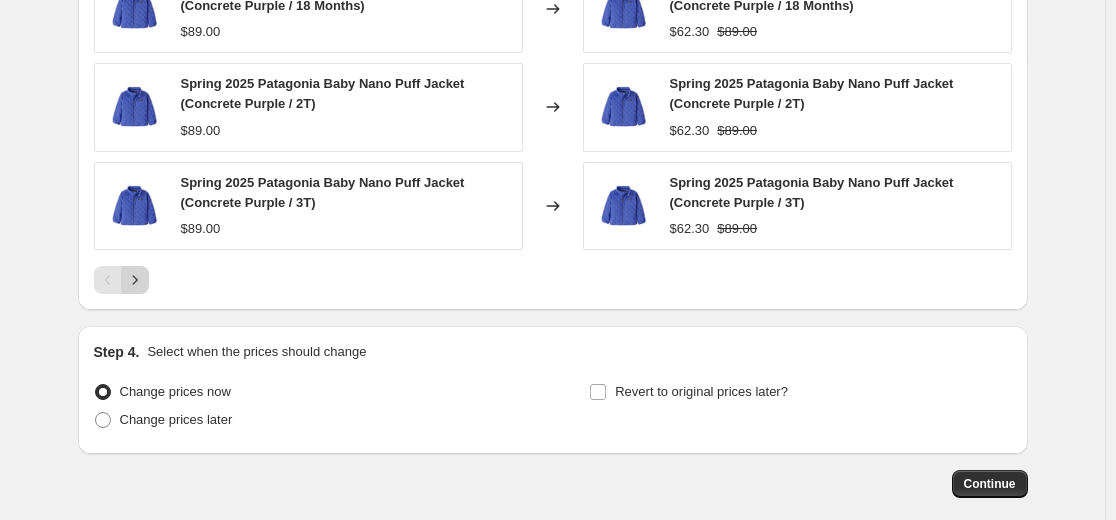 click 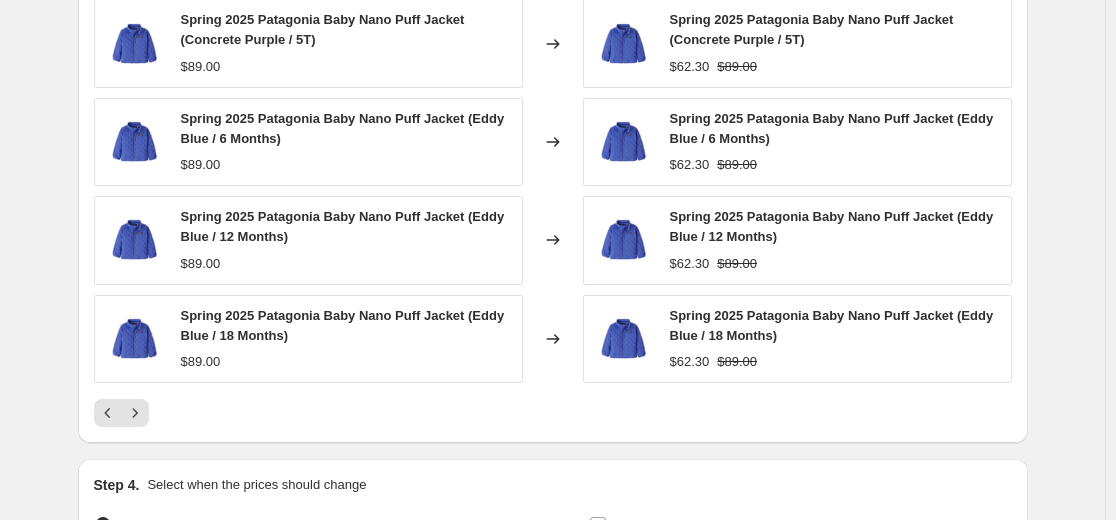 scroll, scrollTop: 1436, scrollLeft: 0, axis: vertical 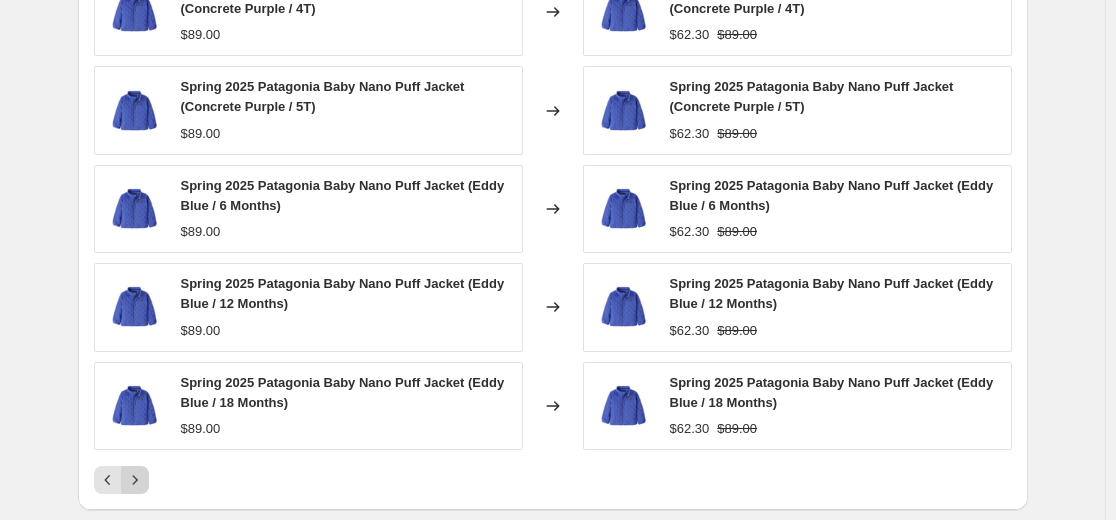 click 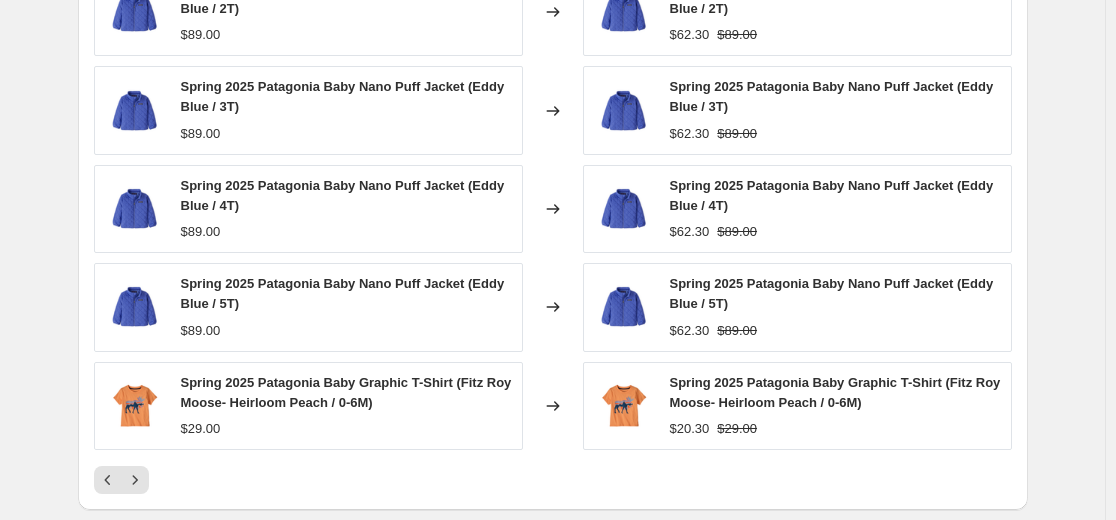 click 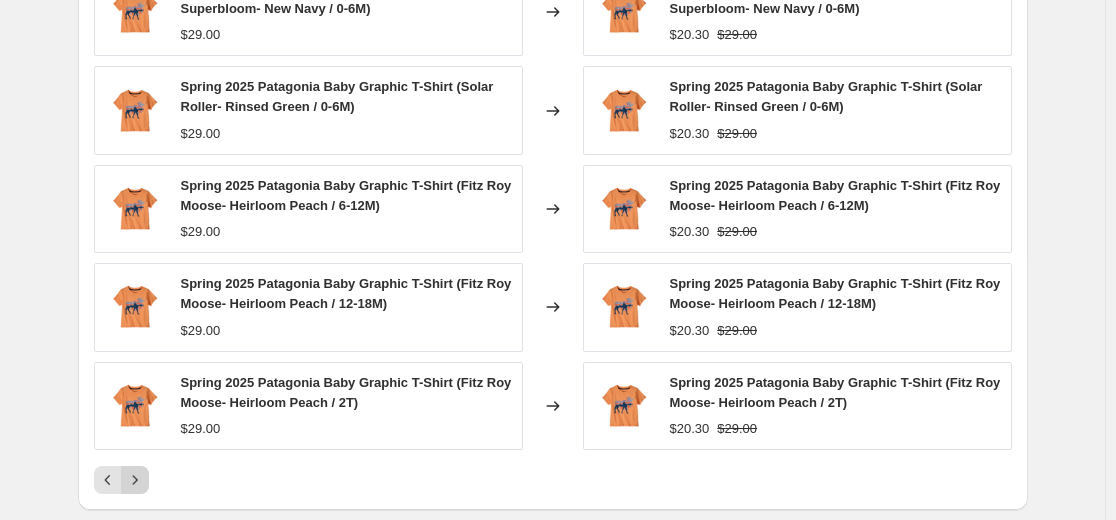 click 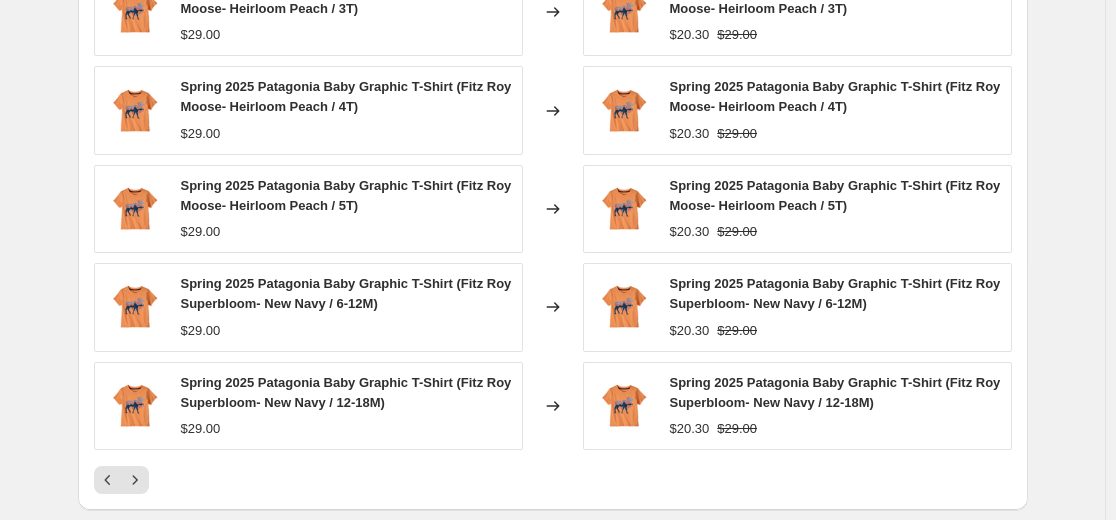 click 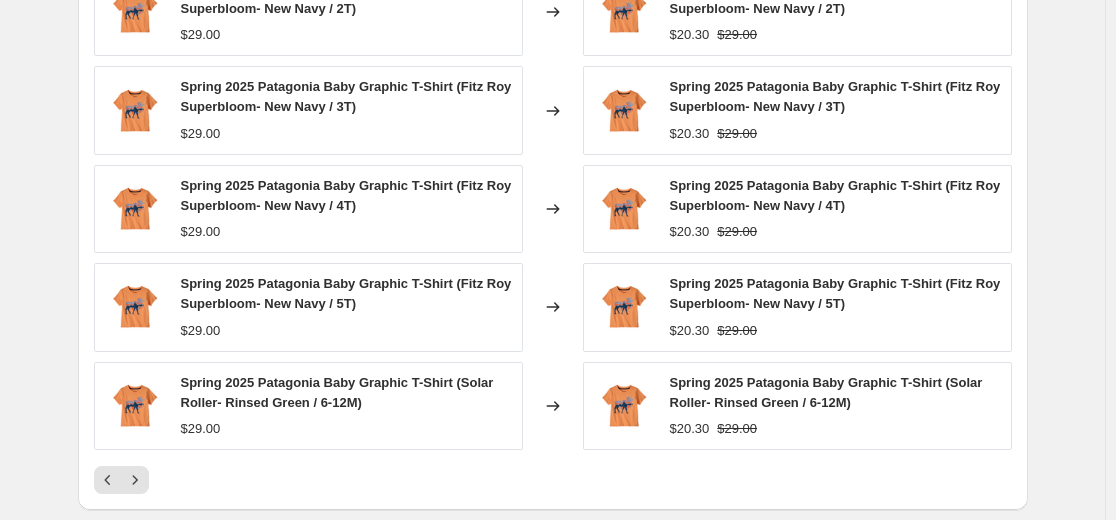 click 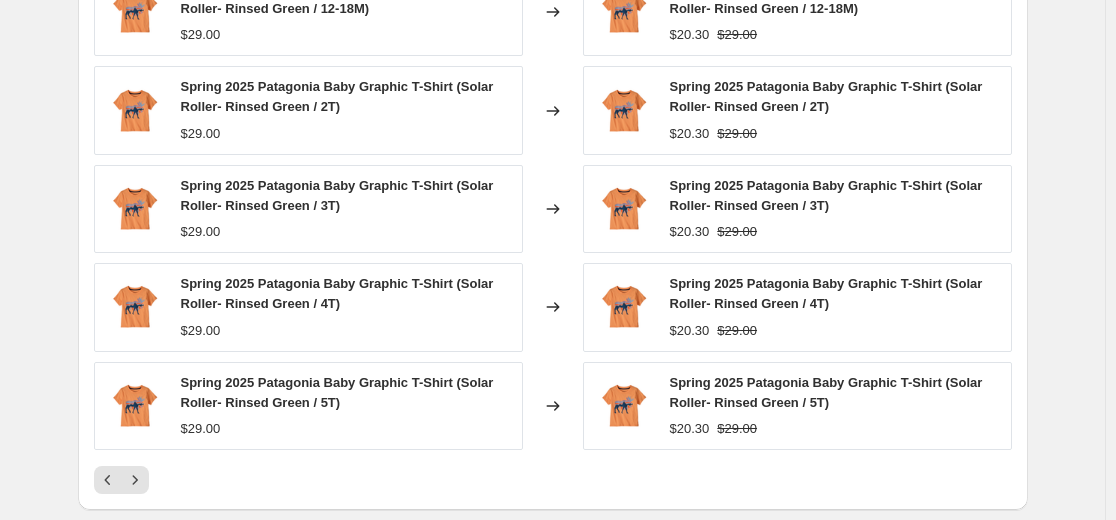 click 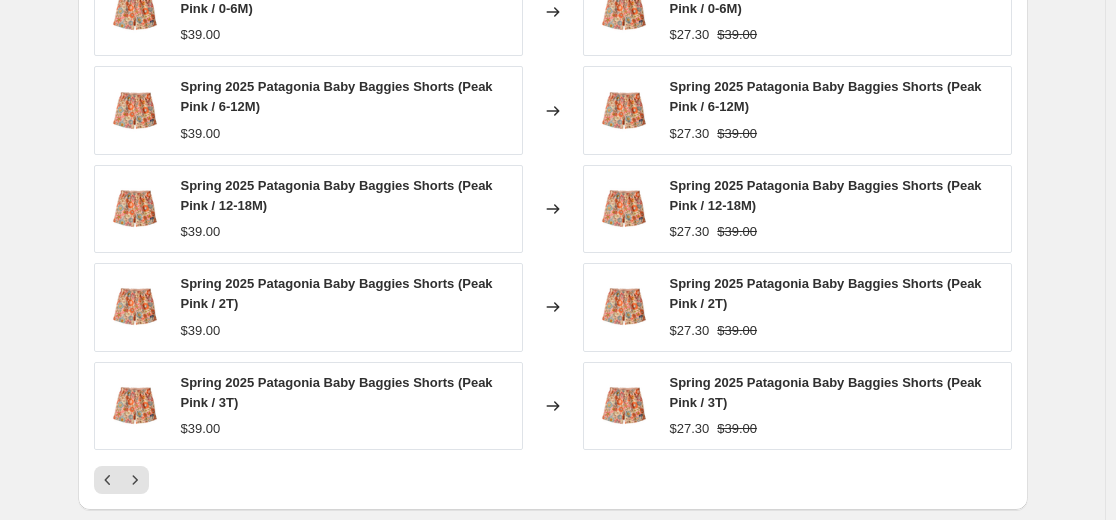 click 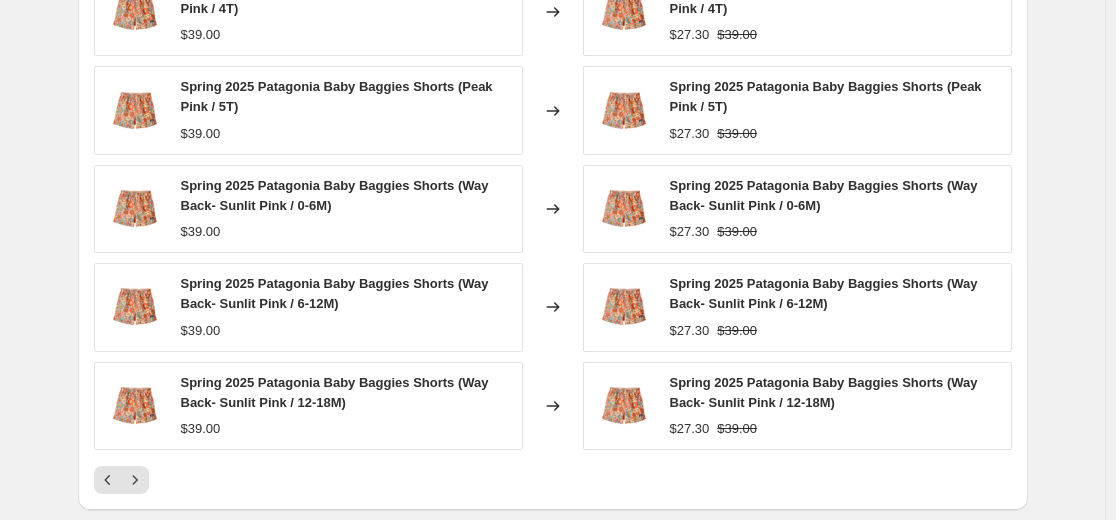 click 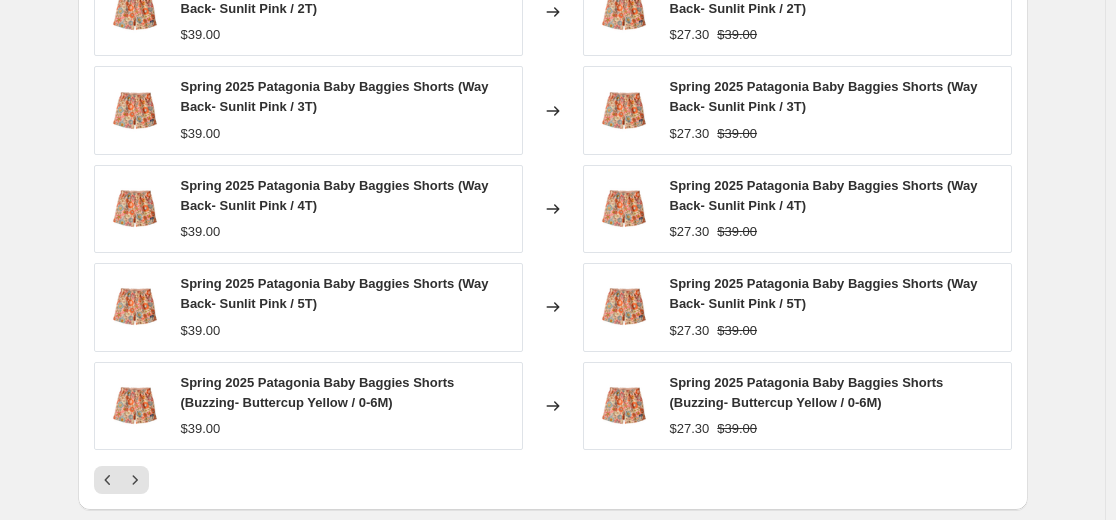 click 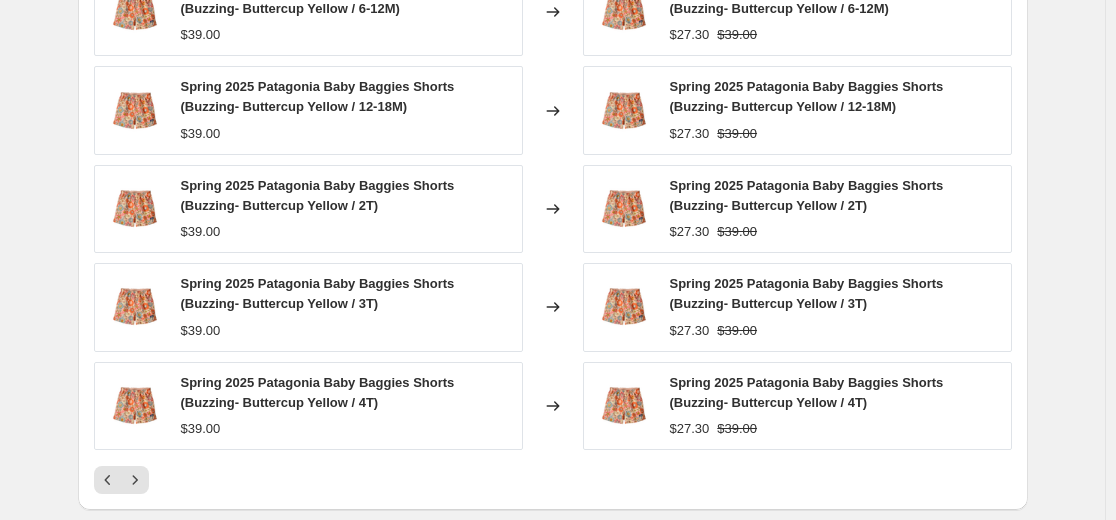 click at bounding box center [135, 480] 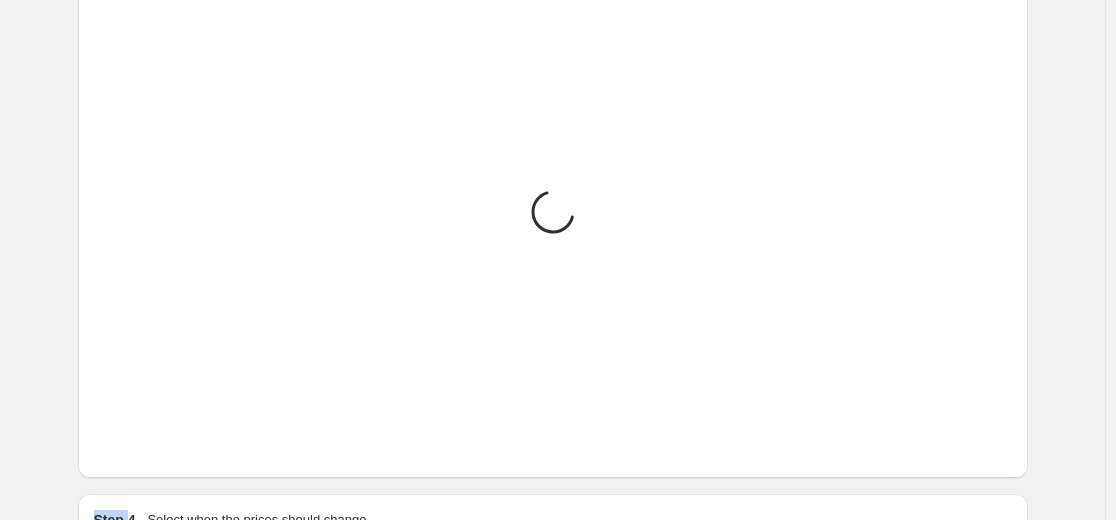 click on "PRICE CHANGE PREVIEW Placeholder Loading product variants... Loading... Placeholder $59.05 $65.61 Changed to Placeholder $53.15 $59.05 Loading... Placeholder $59.05 $65.61 Changed to Placeholder $53.15 $59.05 Loading... Placeholder $59.05 $65.61 Changed to Placeholder $53.15 $59.05 Loading... Placeholder $59.05 $65.61 Changed to Placeholder $53.15 $59.05 Loading... Placeholder $59.05 $65.61 Changed to Placeholder $53.15 $59.05" at bounding box center [553, 188] 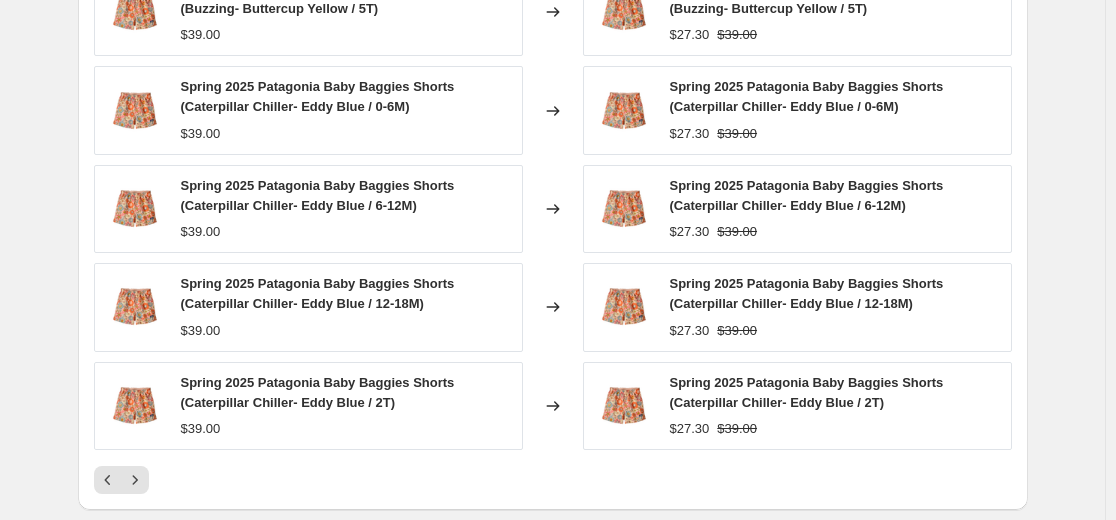 click at bounding box center (135, 480) 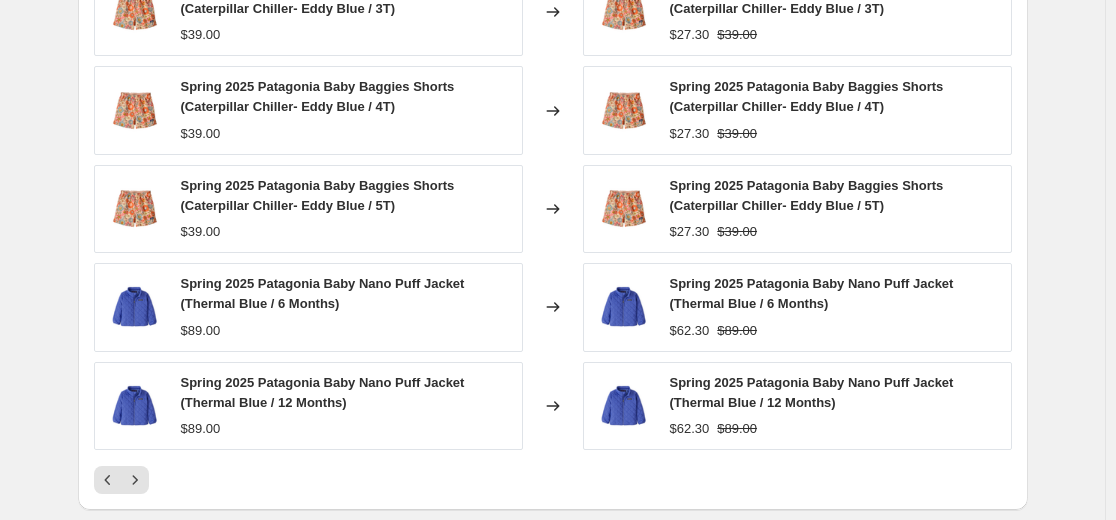scroll, scrollTop: 1536, scrollLeft: 0, axis: vertical 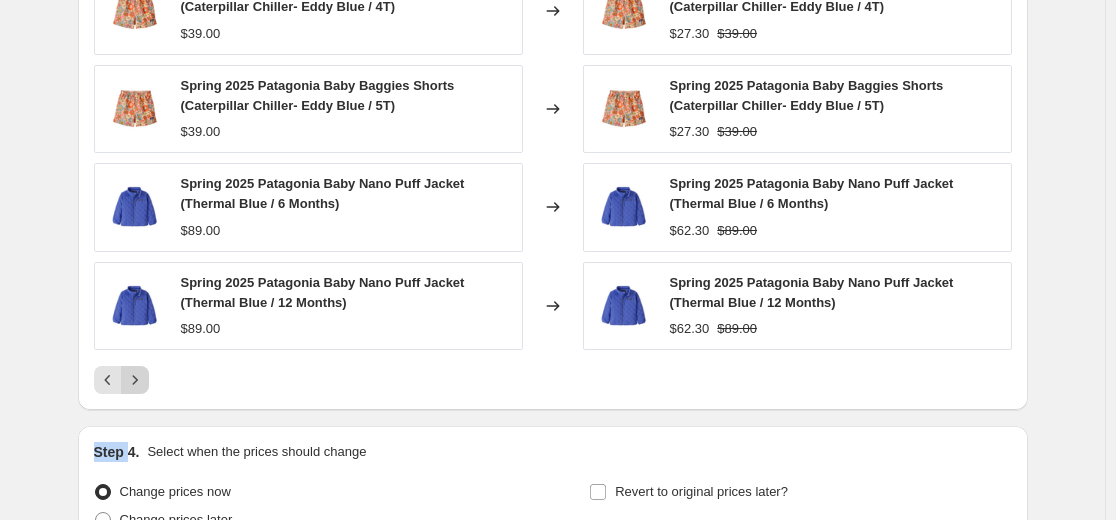 click 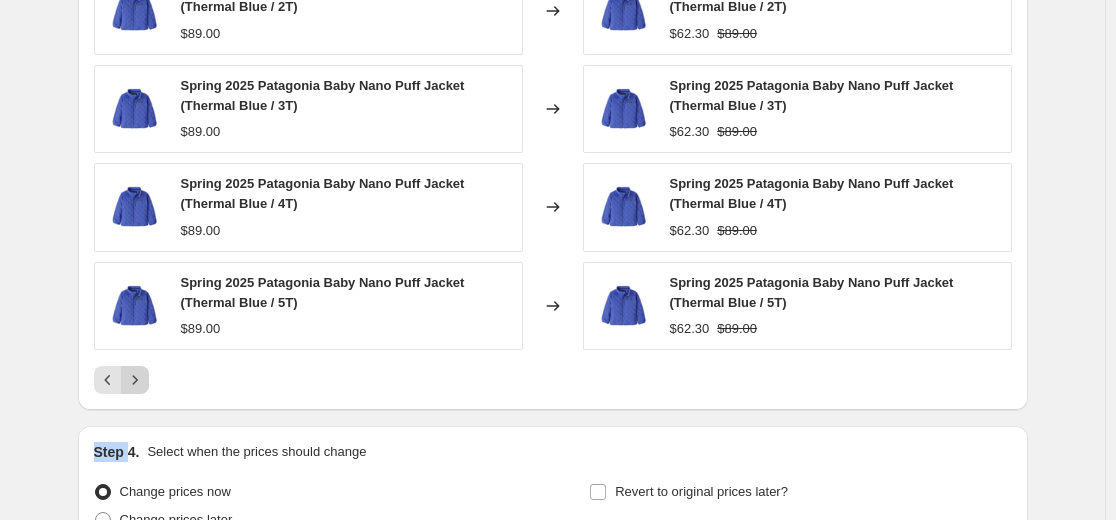 click 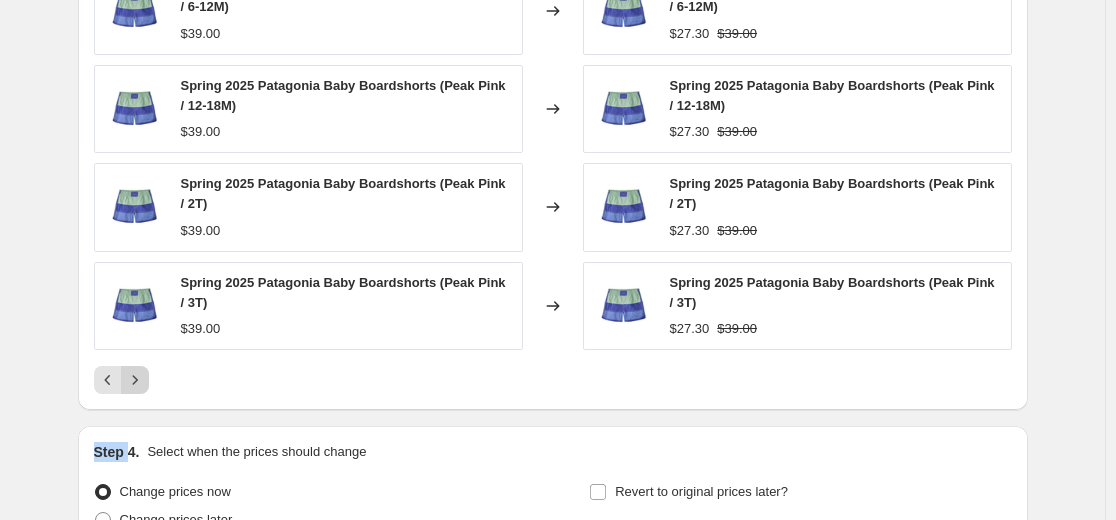 click 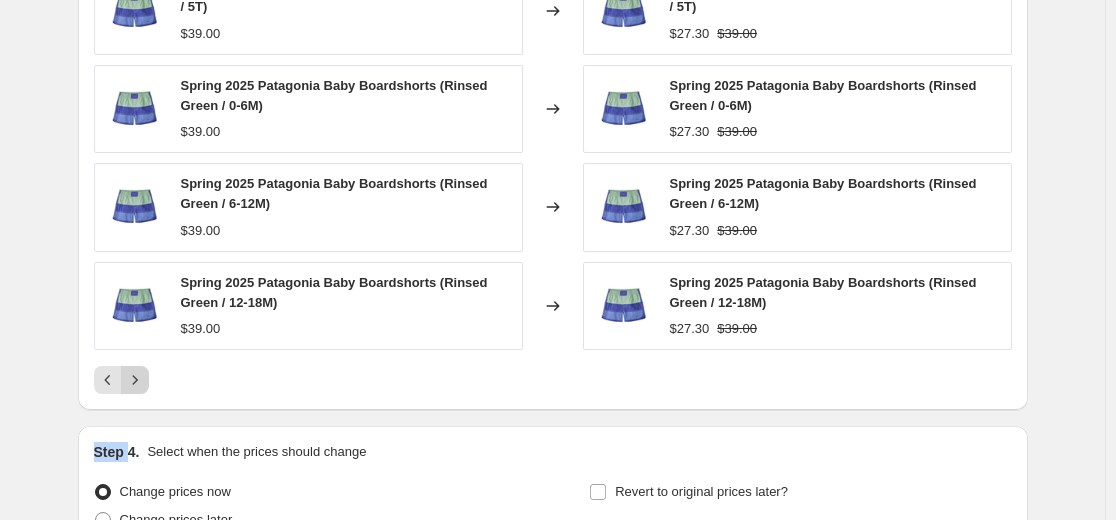 click 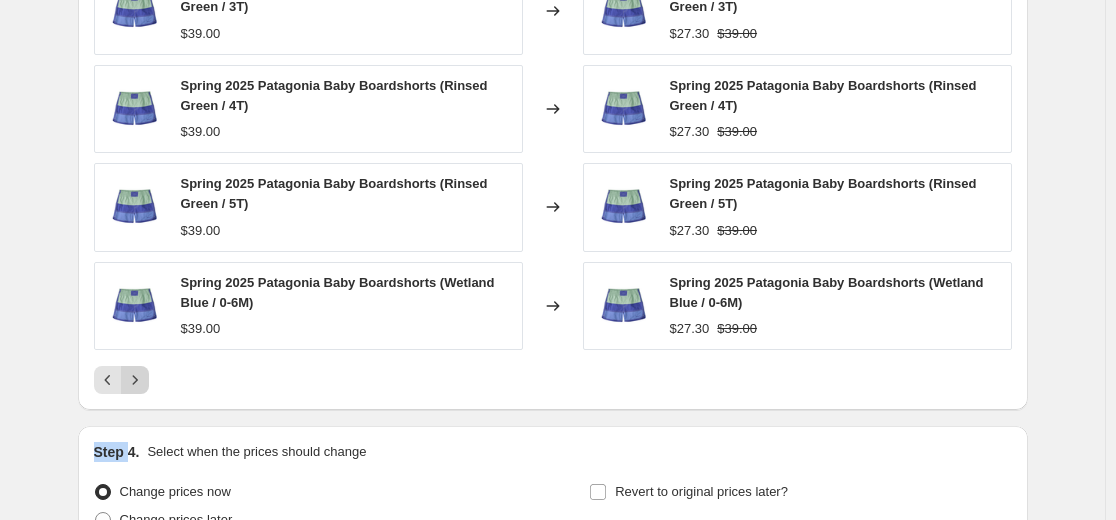 click 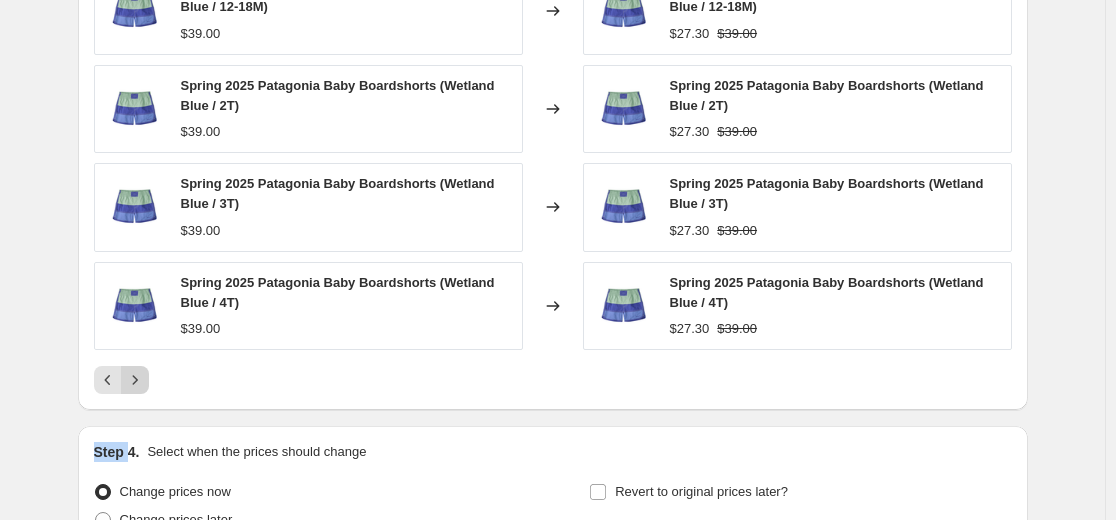 click 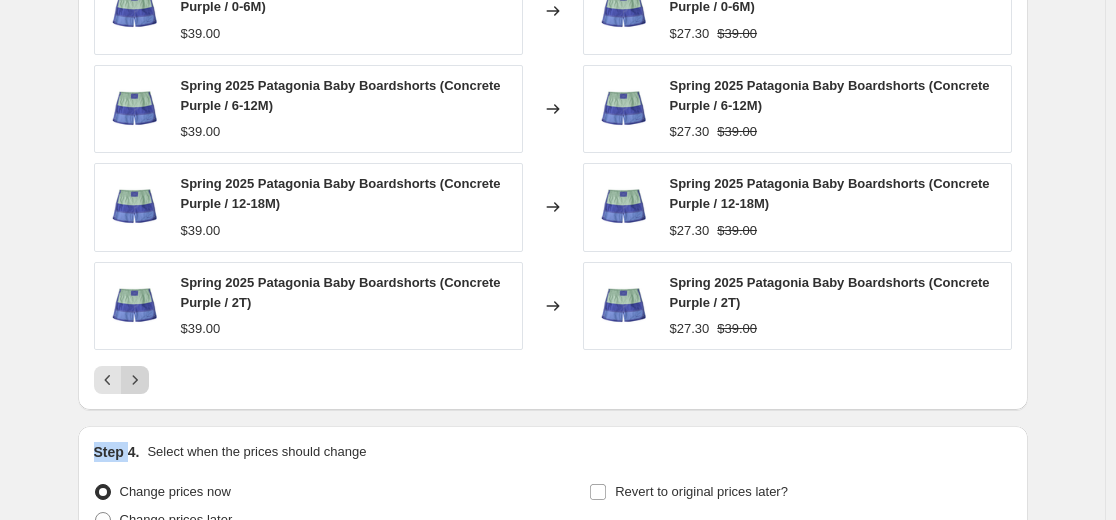 click 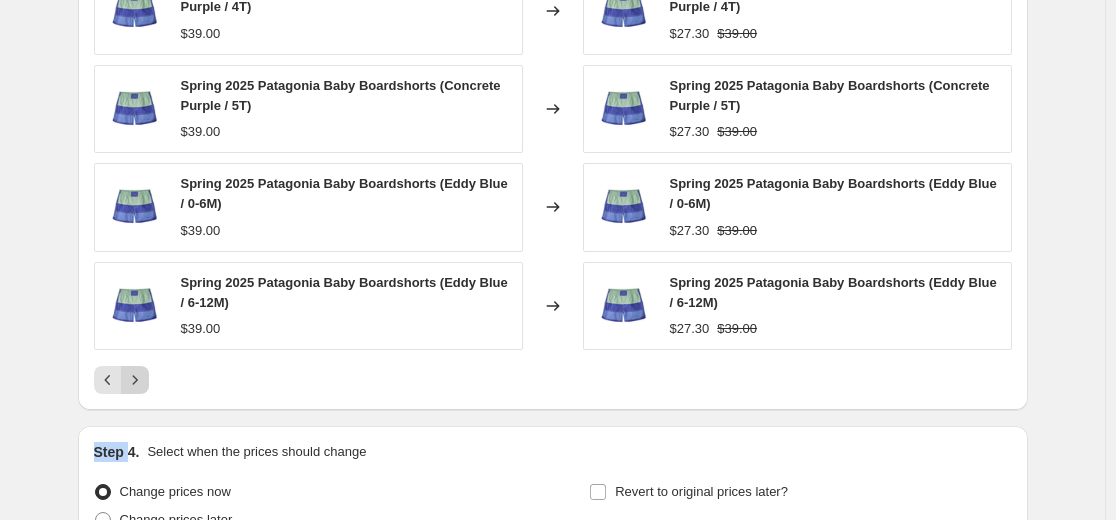 click 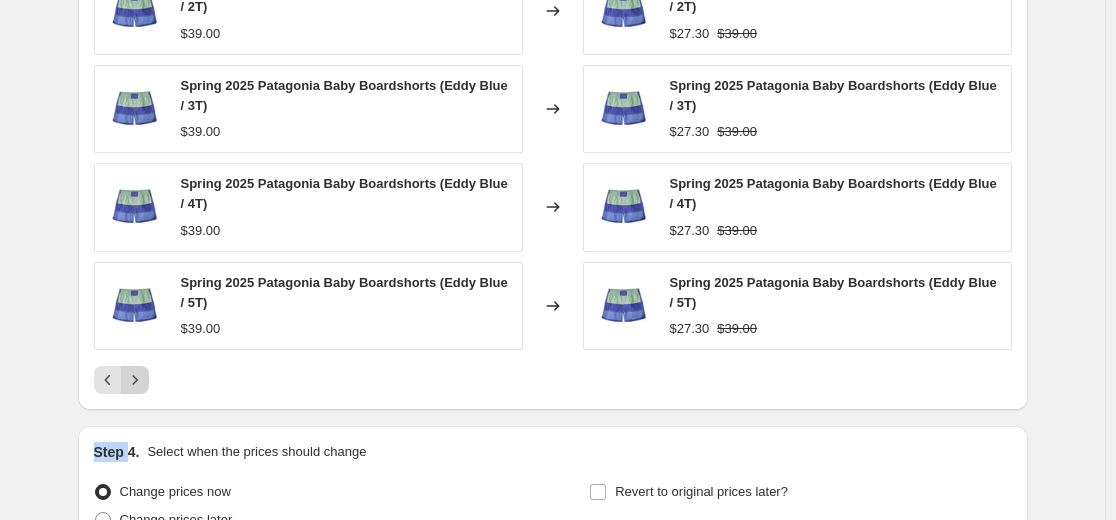 click 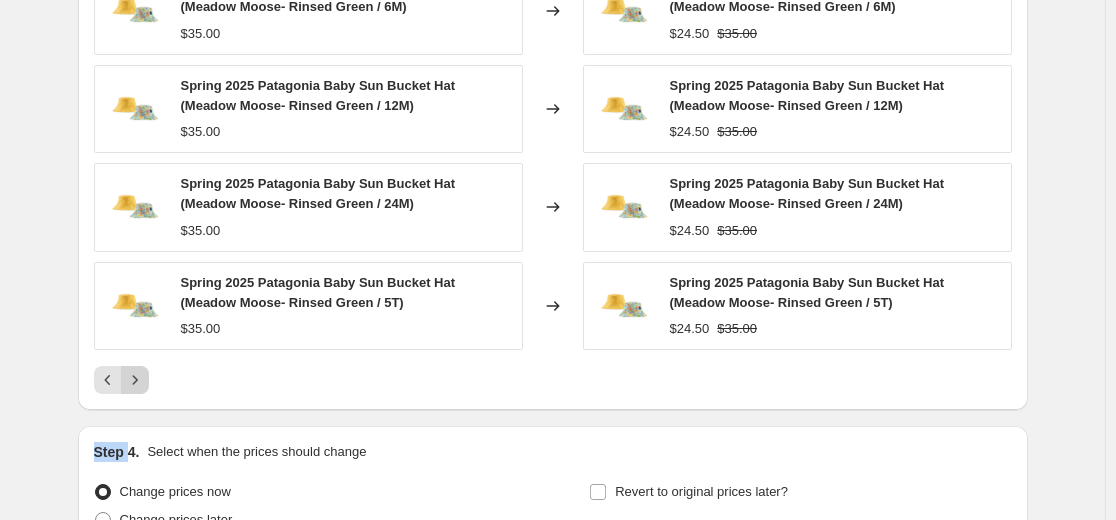 click 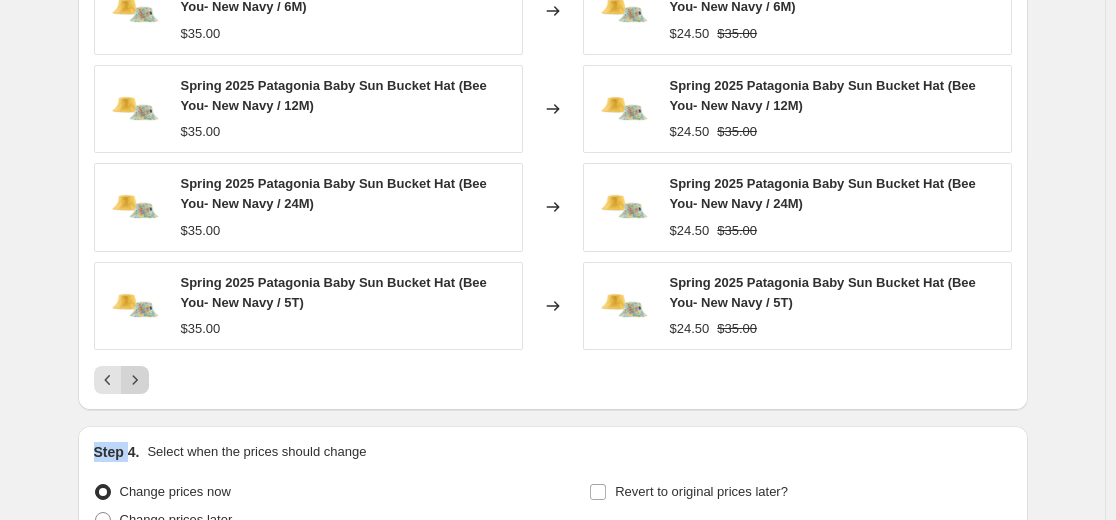 click 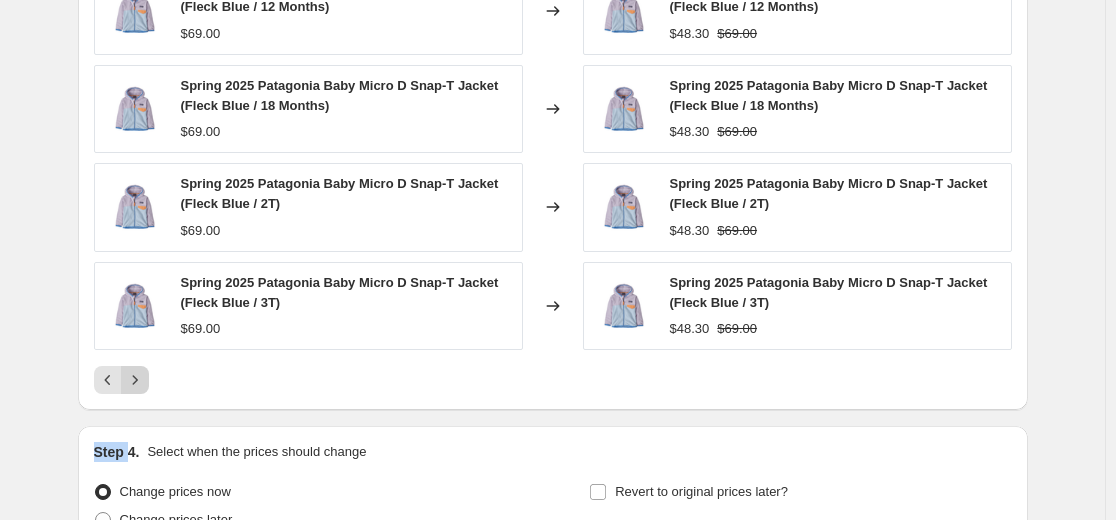 click 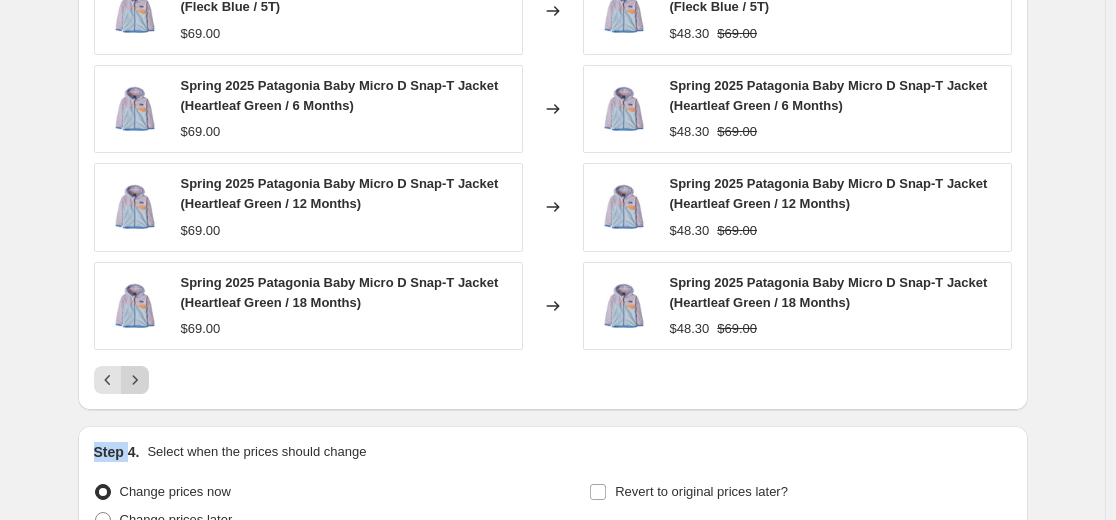 click 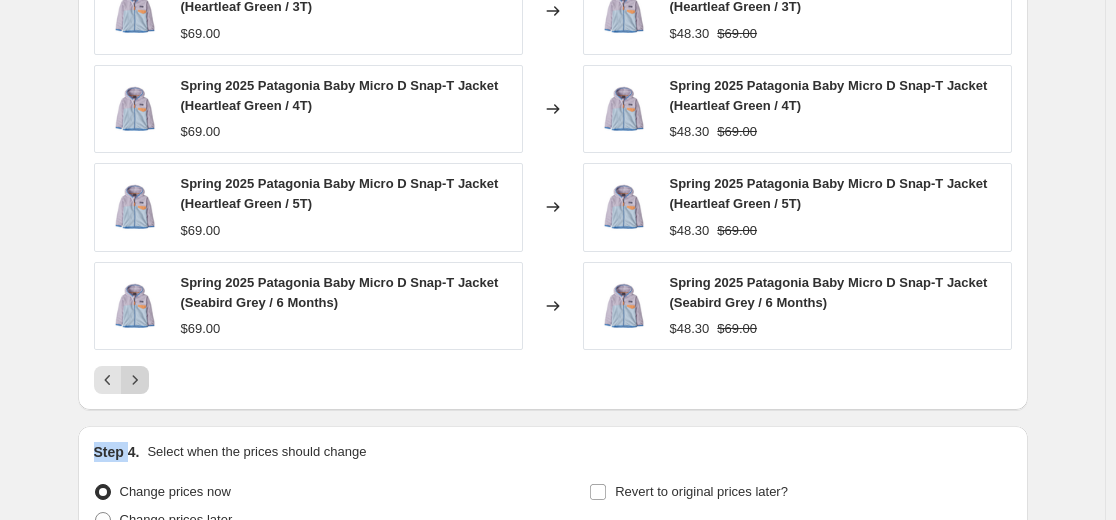 click 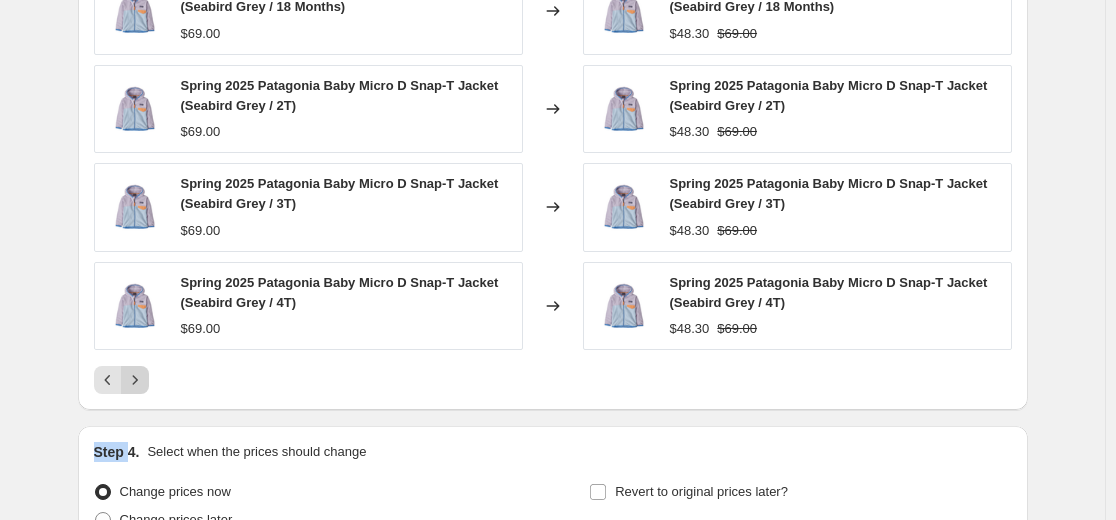 click 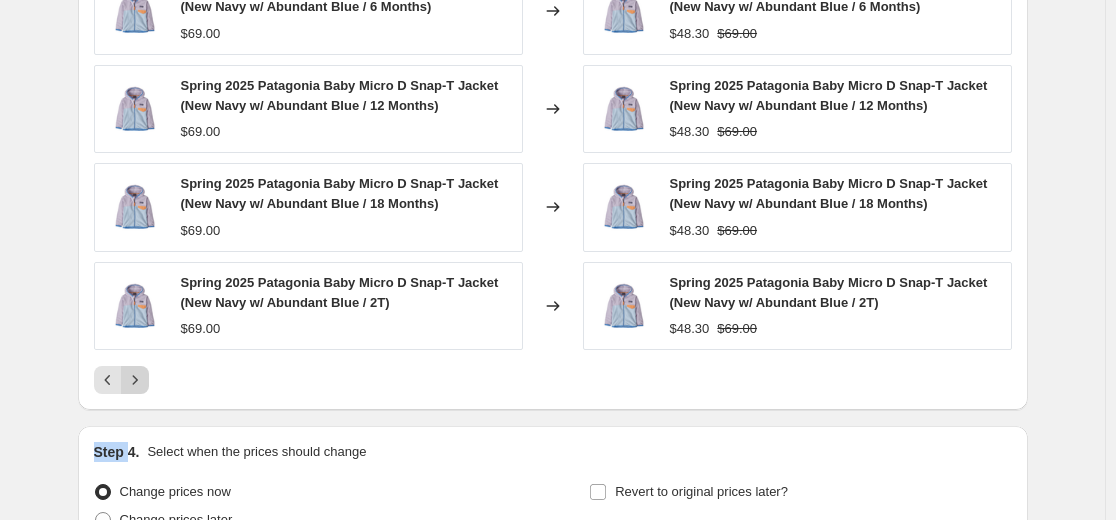 click 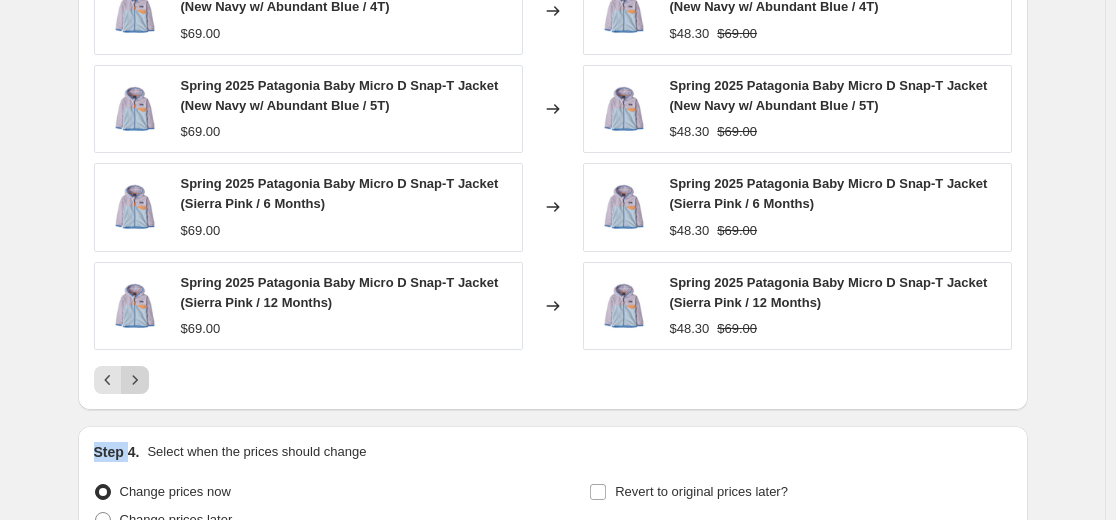 click 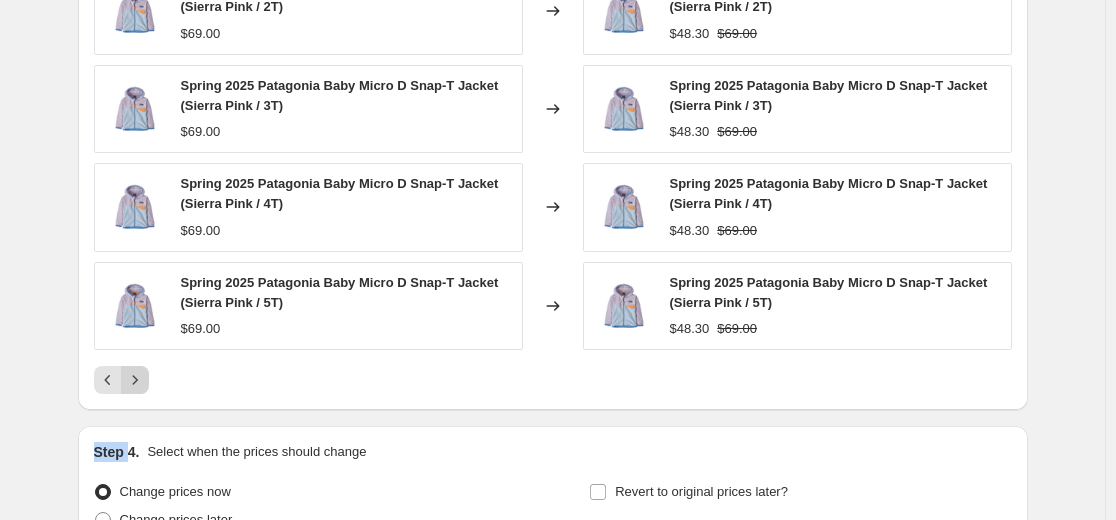 click 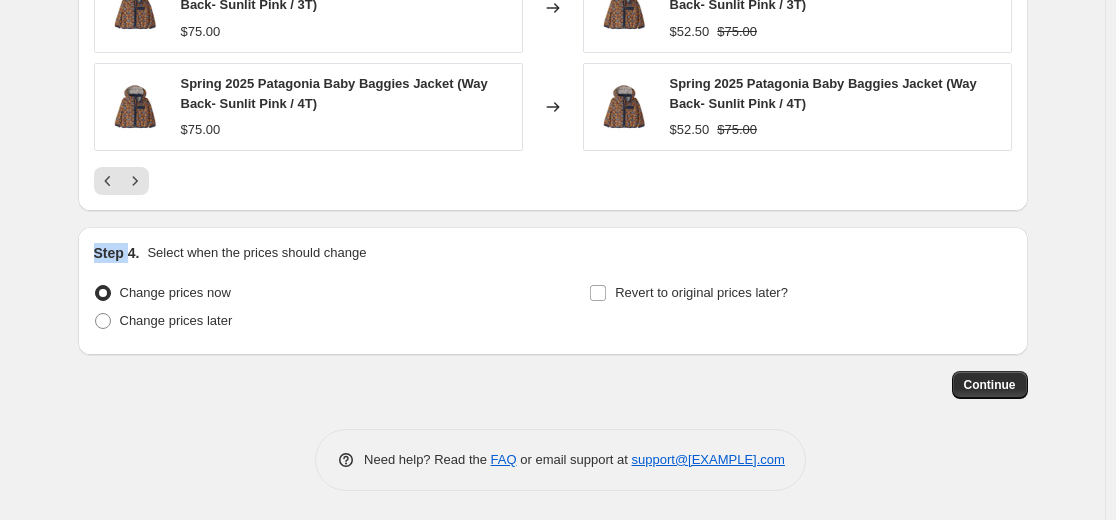 scroll, scrollTop: 1736, scrollLeft: 0, axis: vertical 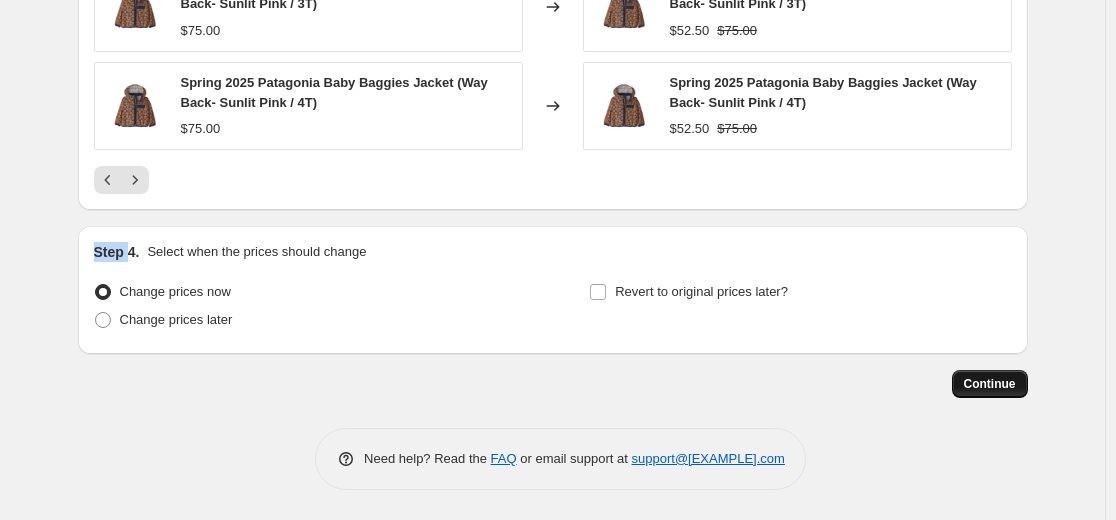click on "Continue" at bounding box center [990, 384] 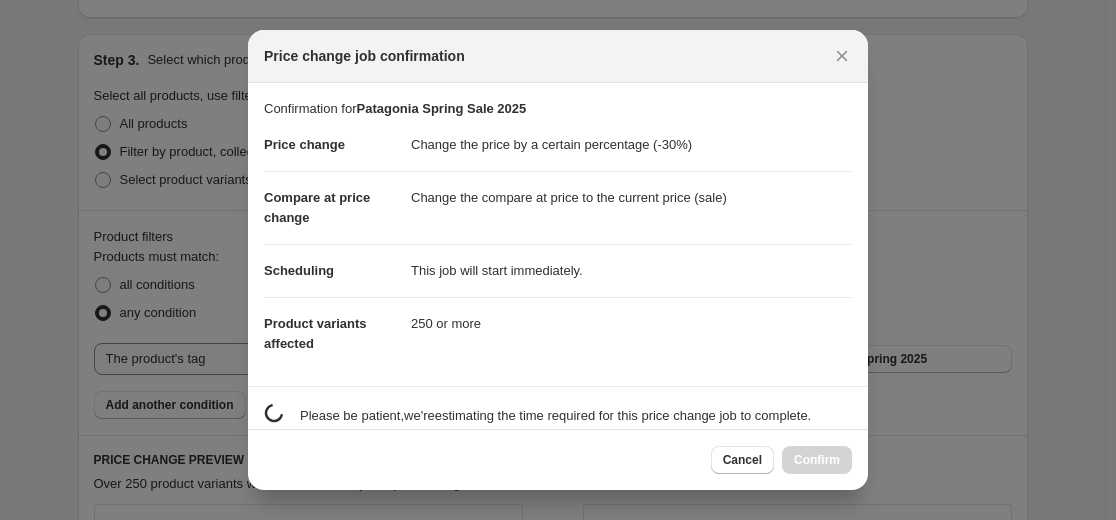 scroll, scrollTop: 0, scrollLeft: 0, axis: both 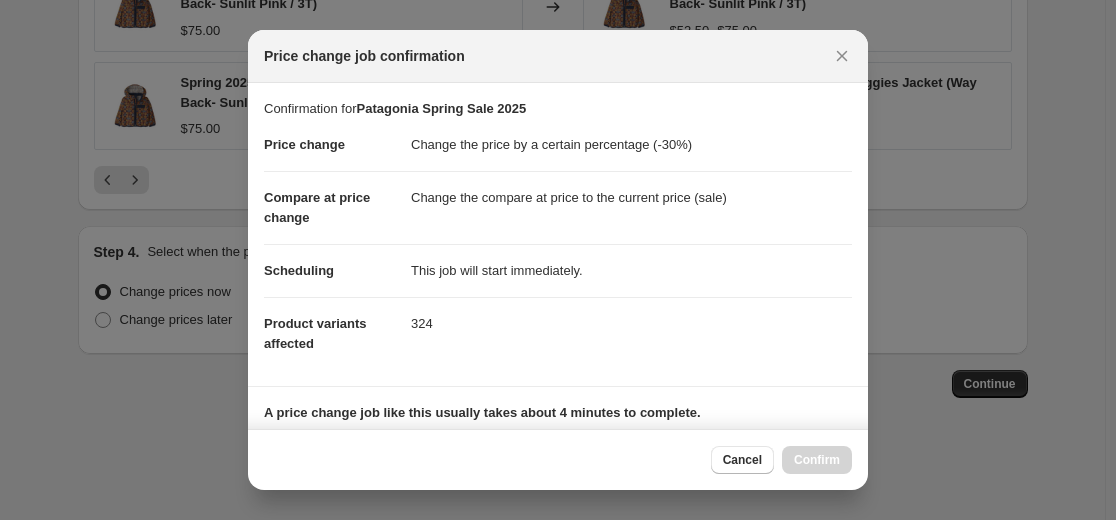 click on "Cancel Confirm" at bounding box center (781, 460) 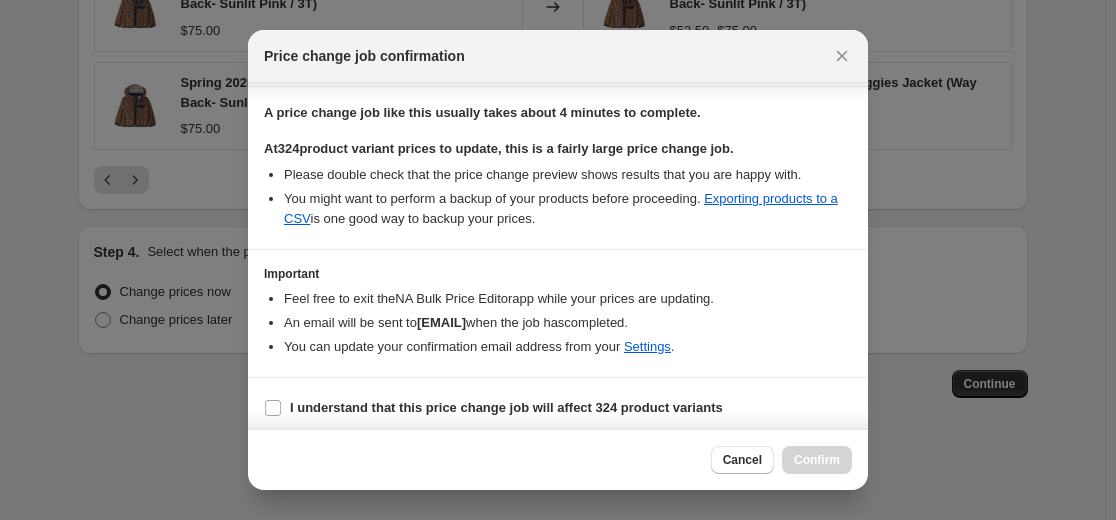 scroll, scrollTop: 329, scrollLeft: 0, axis: vertical 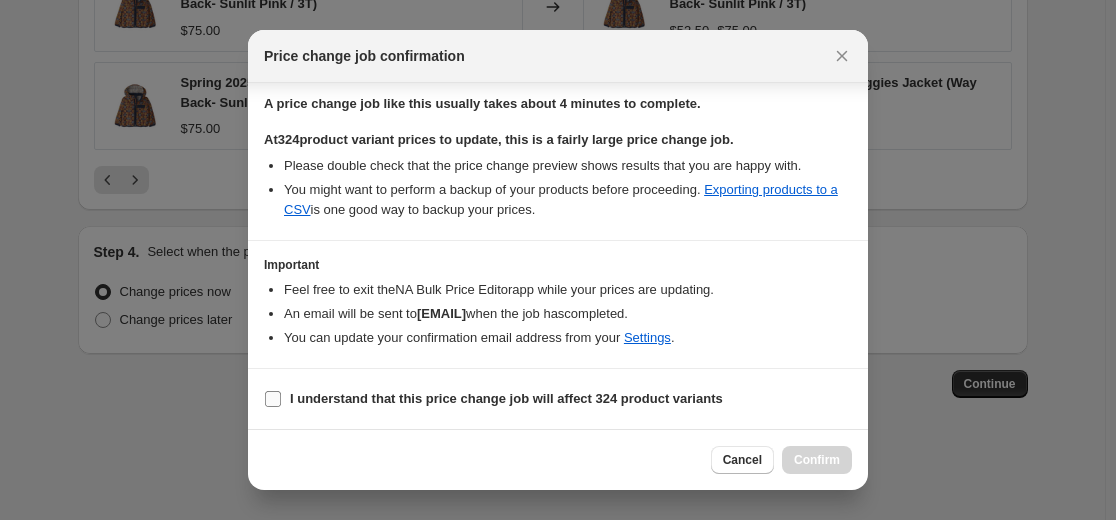 click on "I understand that this price change job will affect 324 product variants" at bounding box center [273, 399] 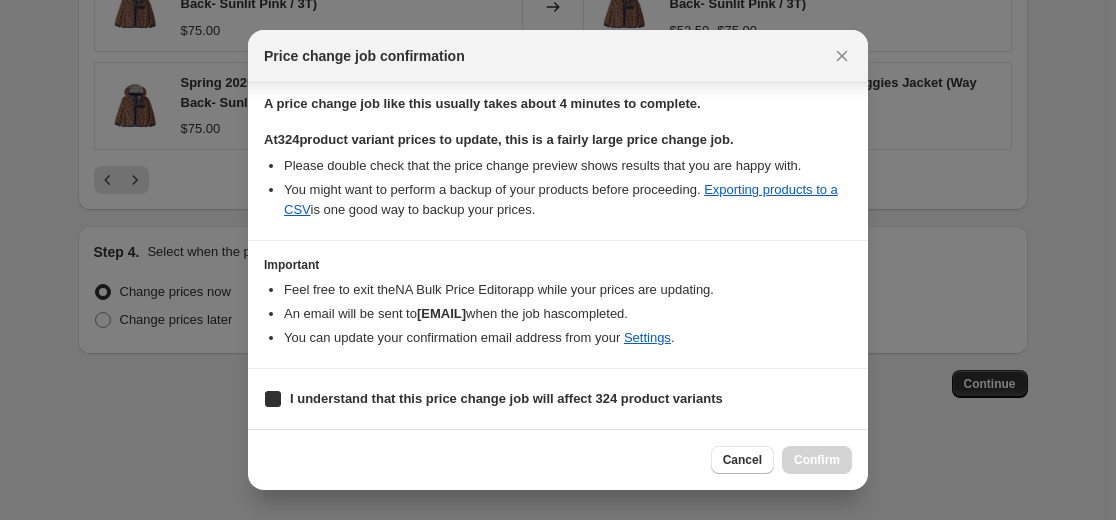 checkbox on "true" 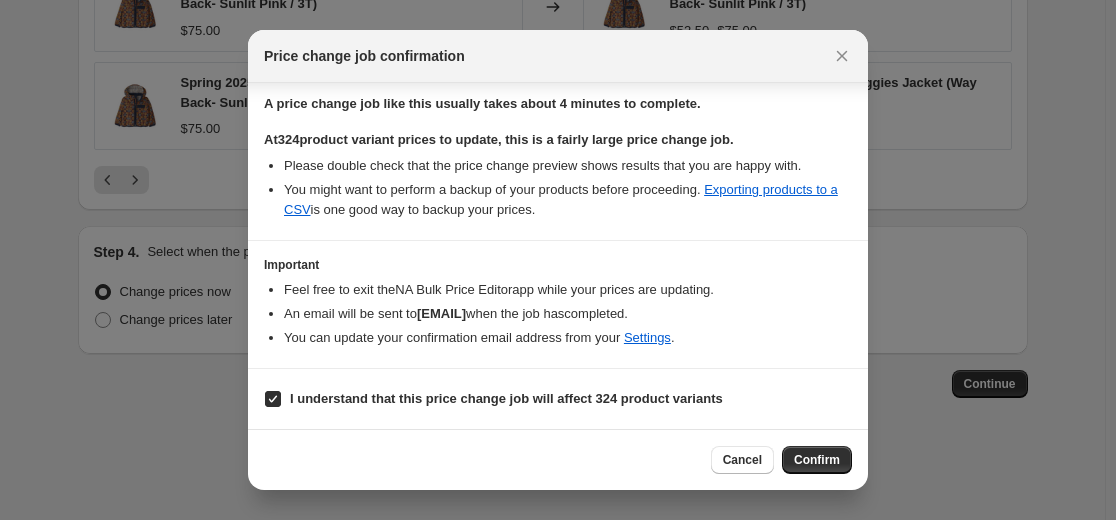 click on "Confirm" at bounding box center [817, 460] 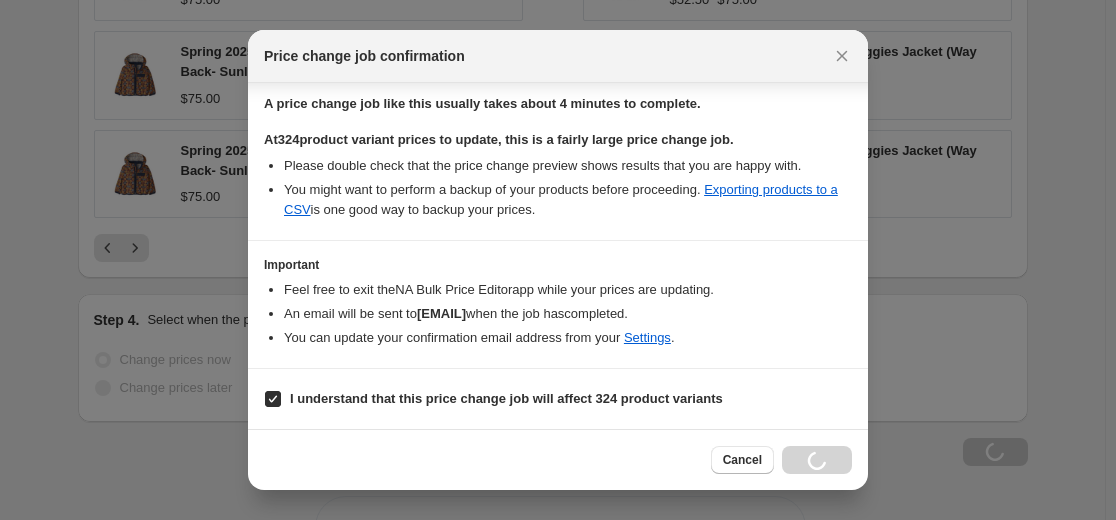 scroll, scrollTop: 1804, scrollLeft: 0, axis: vertical 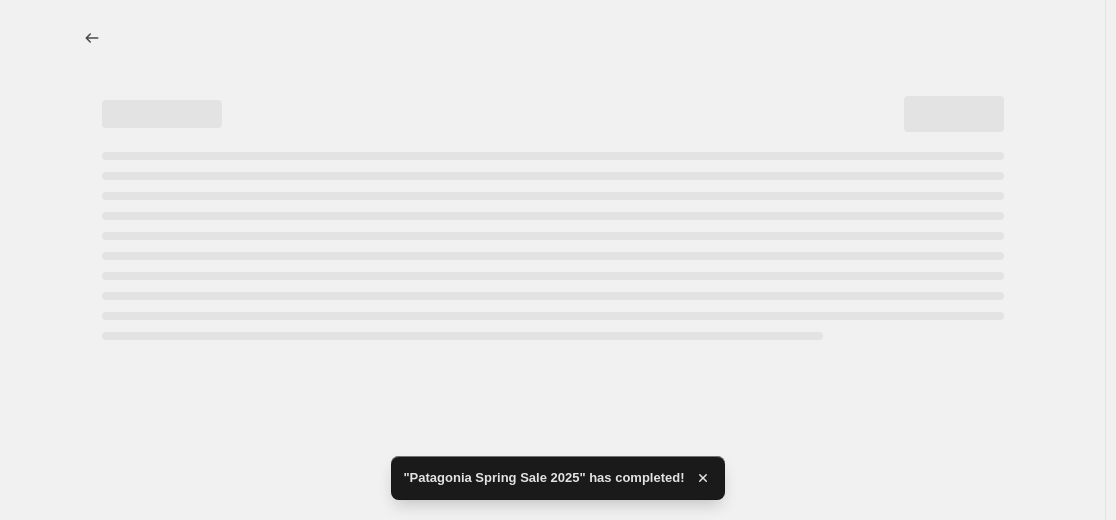 select on "percentage" 